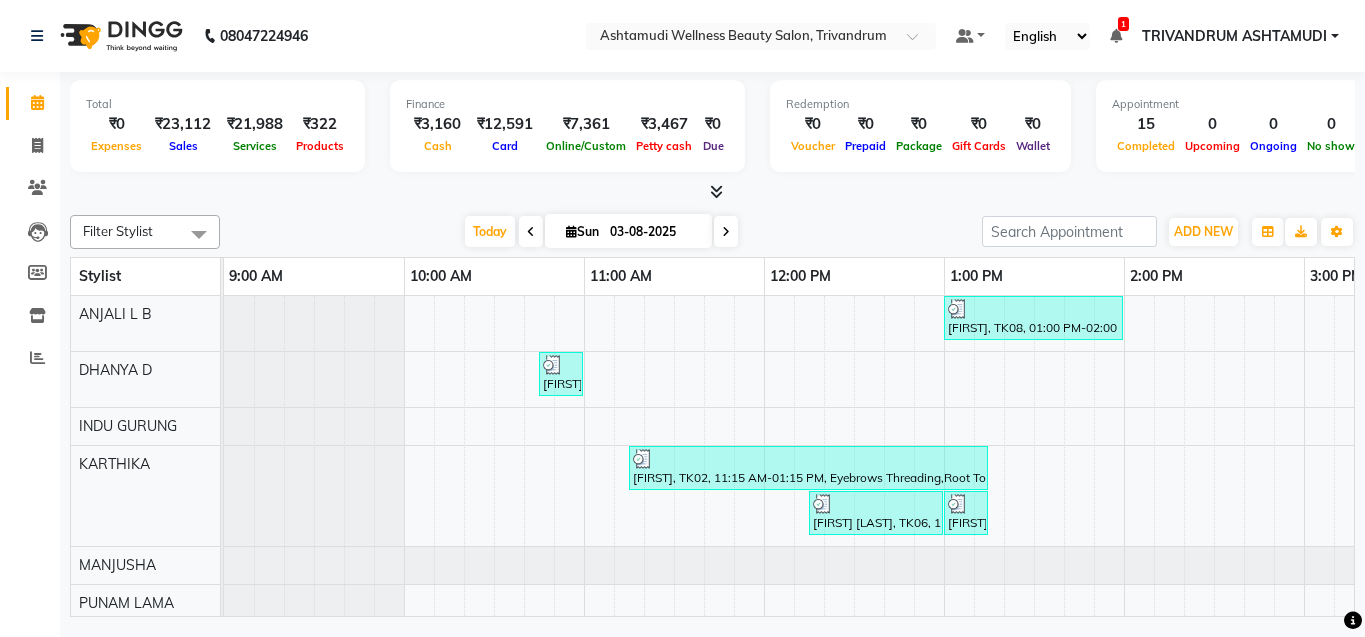 scroll, scrollTop: 0, scrollLeft: 0, axis: both 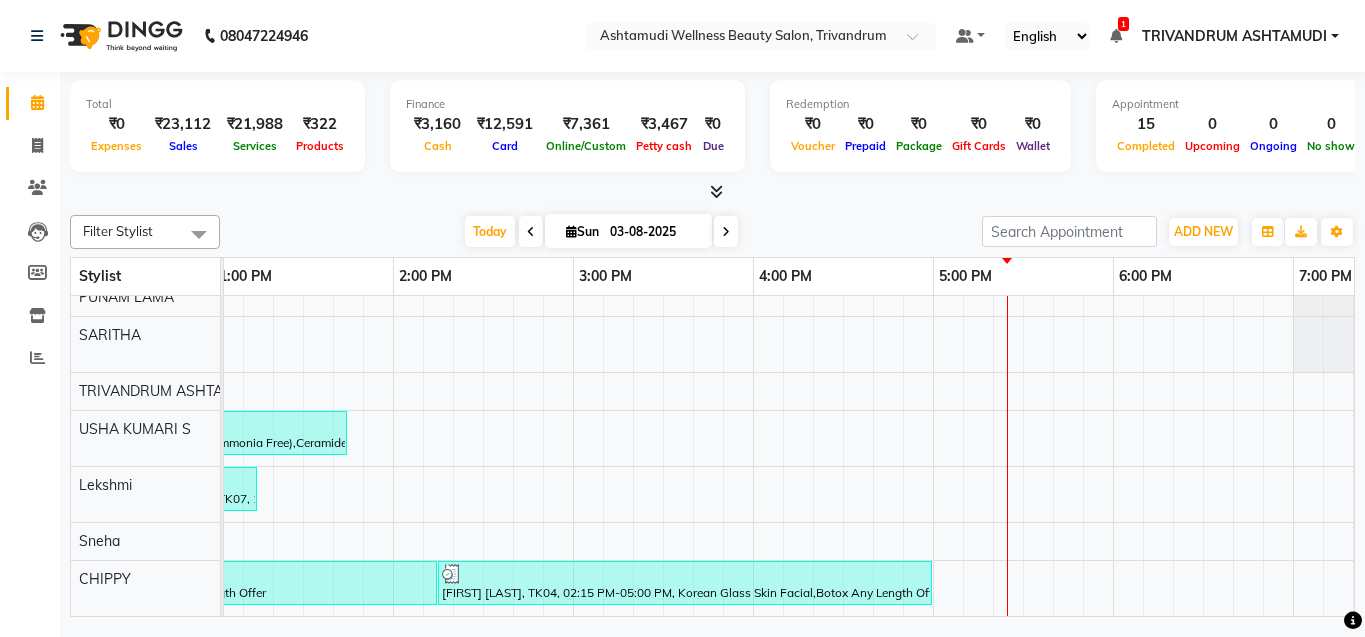 click on "[FIRST], TK08, 01:00 PM-02:00 PM, Ice Cream Pedicure     [FIRST], TK01, 10:45 AM-11:00 AM, Eyebrows Threading     [FIRST], TK10, 03:45 PM-04:00 PM, Eyebrows Threading     [FIRST], TK10, 04:00 PM-04:45 PM, Root Touch-Up (Ammonia Free)     [FIRST], TK02, 11:15 AM-01:15 PM, Eyebrows Threading,Root Touch-Up (Ammonia Free),Keratin Spa     [FIRST], TK06, 12:15 PM-01:00 PM, Root Touch-Up (Ammonia Free)     [FIRST], TK06, 01:00 PM-01:15 PM, Eyebrows Threading     [FIRST], TK03, 10:45 AM-11:45 AM, Layer Cut     [FIRST].....@[FIRST], TK05, 11:00 AM-01:45 PM, Root Touch-Up (Ammonia Free),Ceramide  Anti frizz treatment,D-Tan Pack     [FIRST], TK09, 11:30 AM-11:45 AM, Eyebrows Threading     [FIRST], TK09, 11:45 AM-12:00 PM, Forehead Threading     [FIRST], TK07, 12:15 PM-12:45 PM, Full Arm Waxing     [FIRST], TK07, 12:45 PM-01:15 PM, Under Arm Waxing     [FIRST], TK02, 10:30 AM-11:15 AM, Root Touch-Up (Ammonia Free)     [FIRST] [LAST], TK04, 11:15 AM-02:15 PM, Botox Any Length Offer" at bounding box center [753, 303] 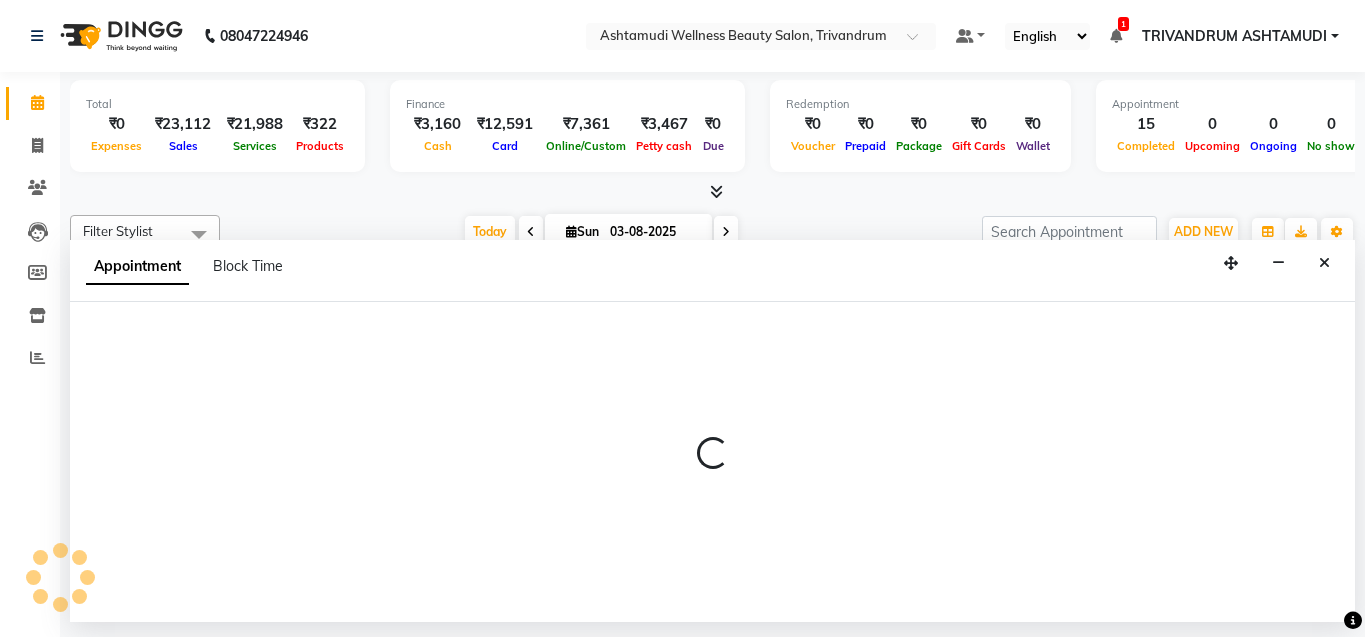 select on "72435" 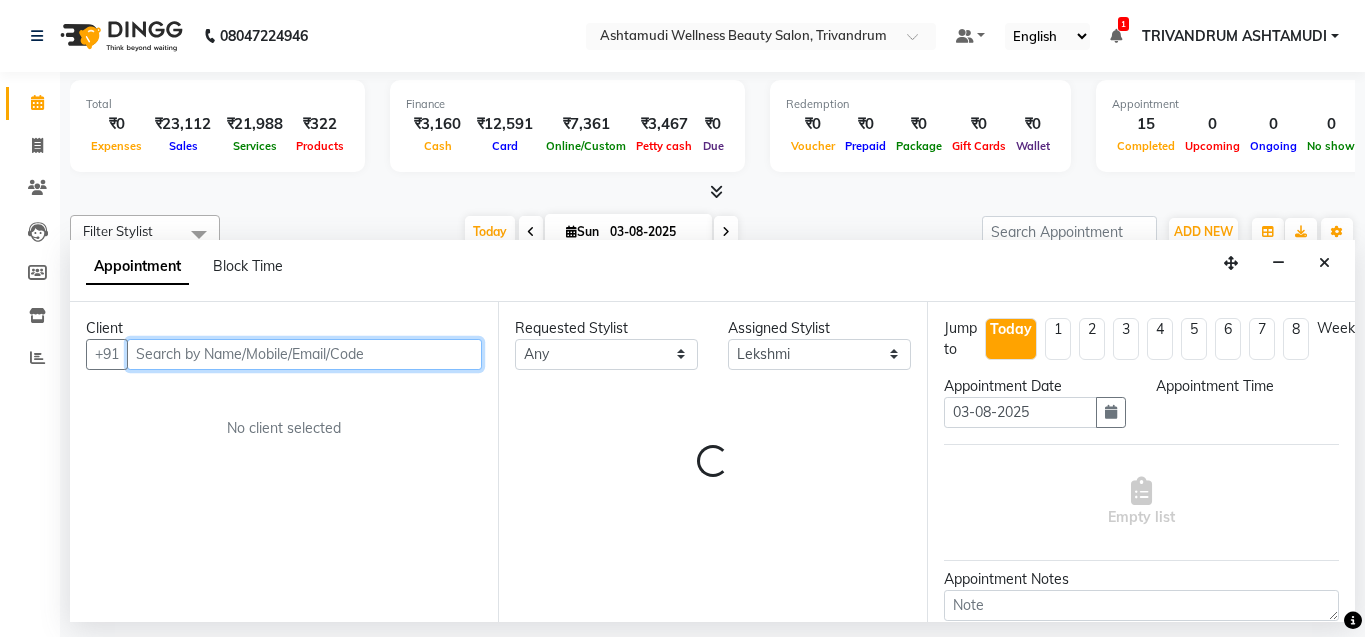 select on "960" 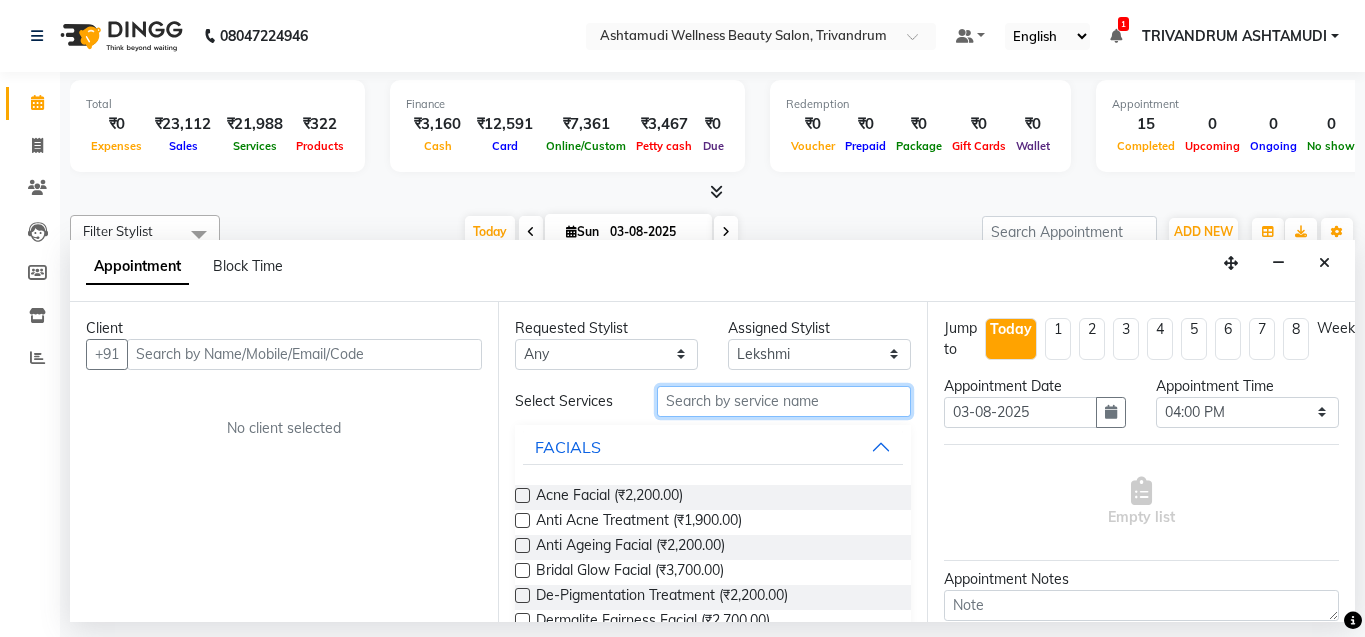 click at bounding box center (784, 401) 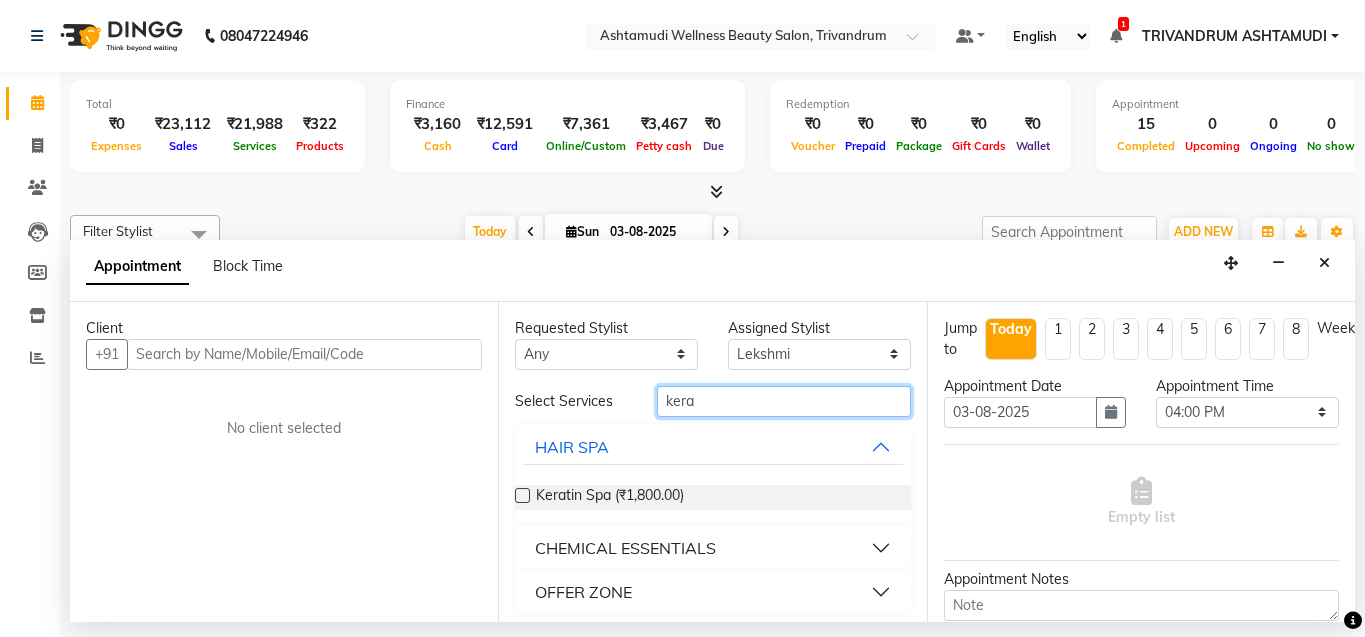 type on "kera" 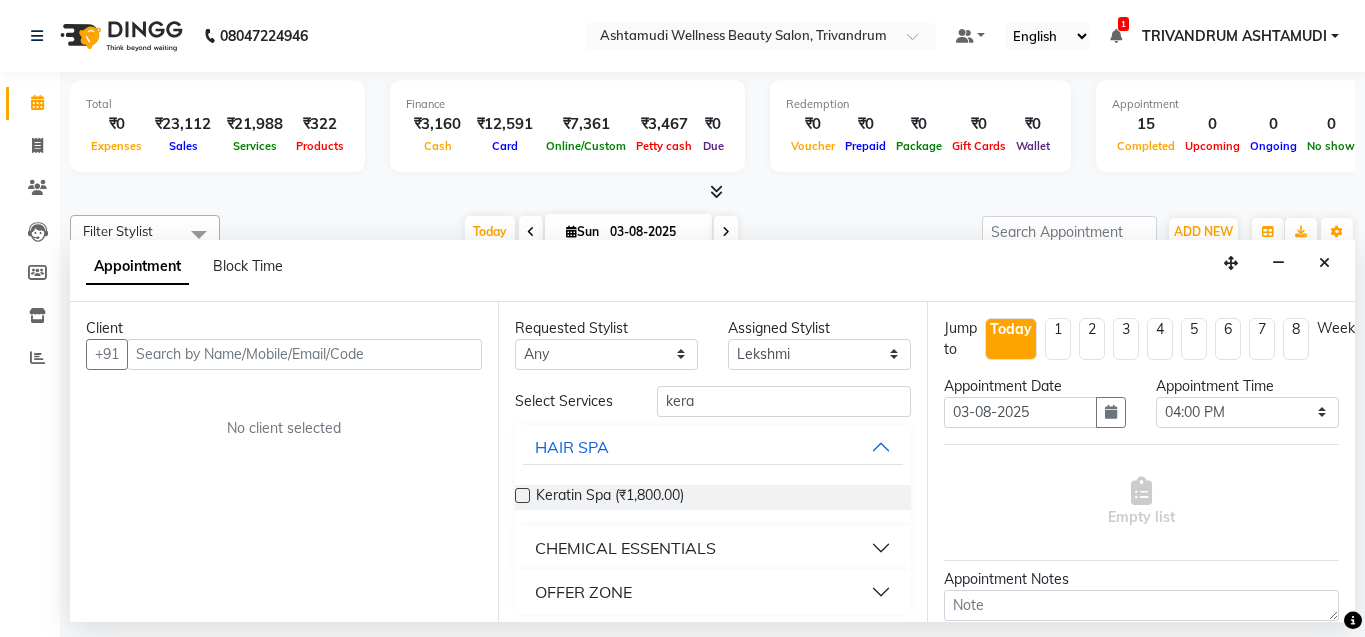 click at bounding box center [522, 495] 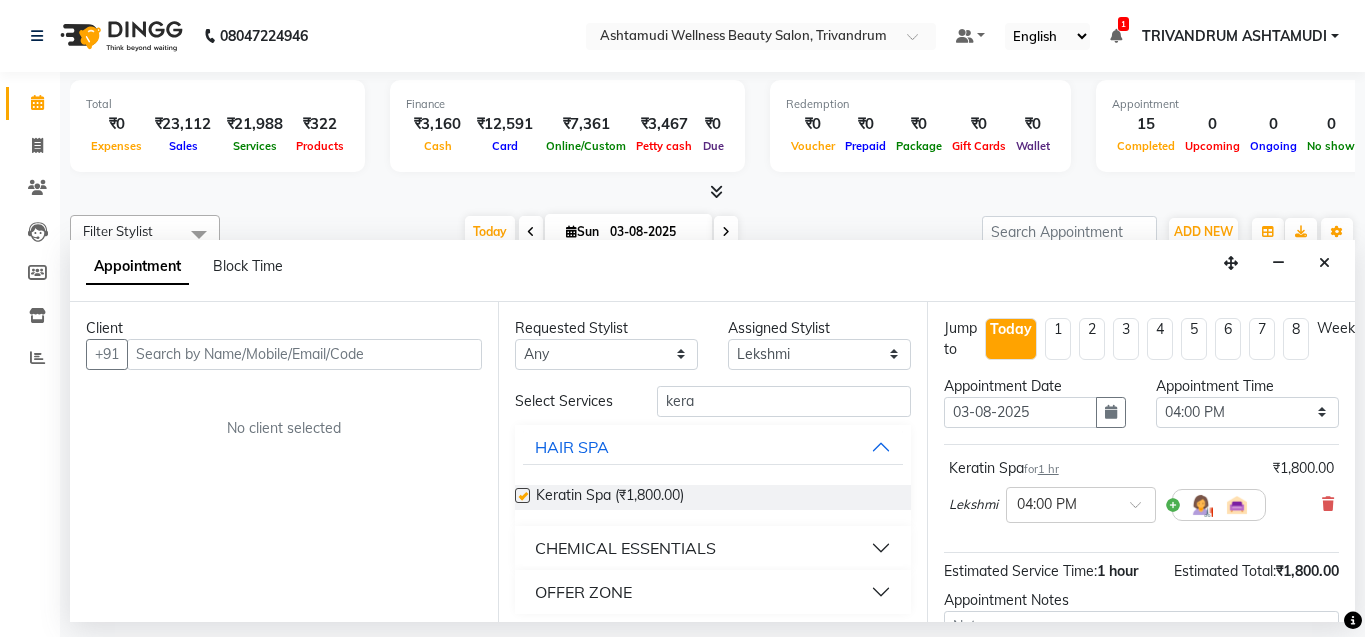 checkbox on "false" 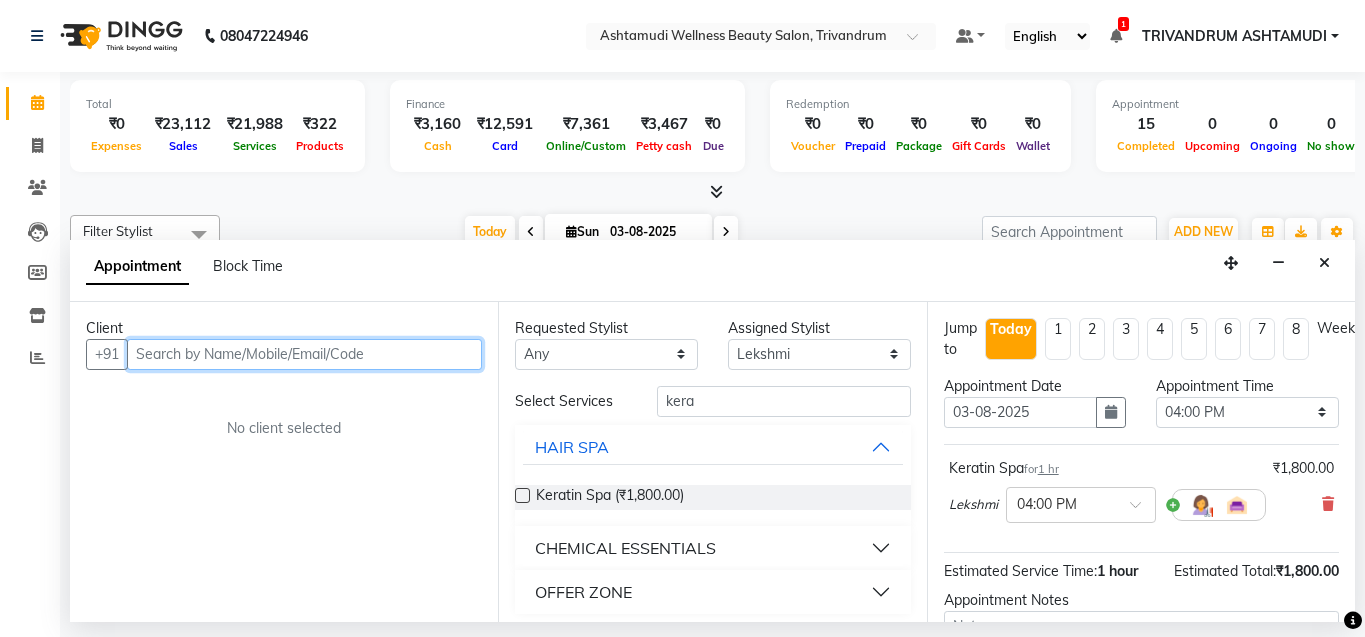 click at bounding box center (304, 354) 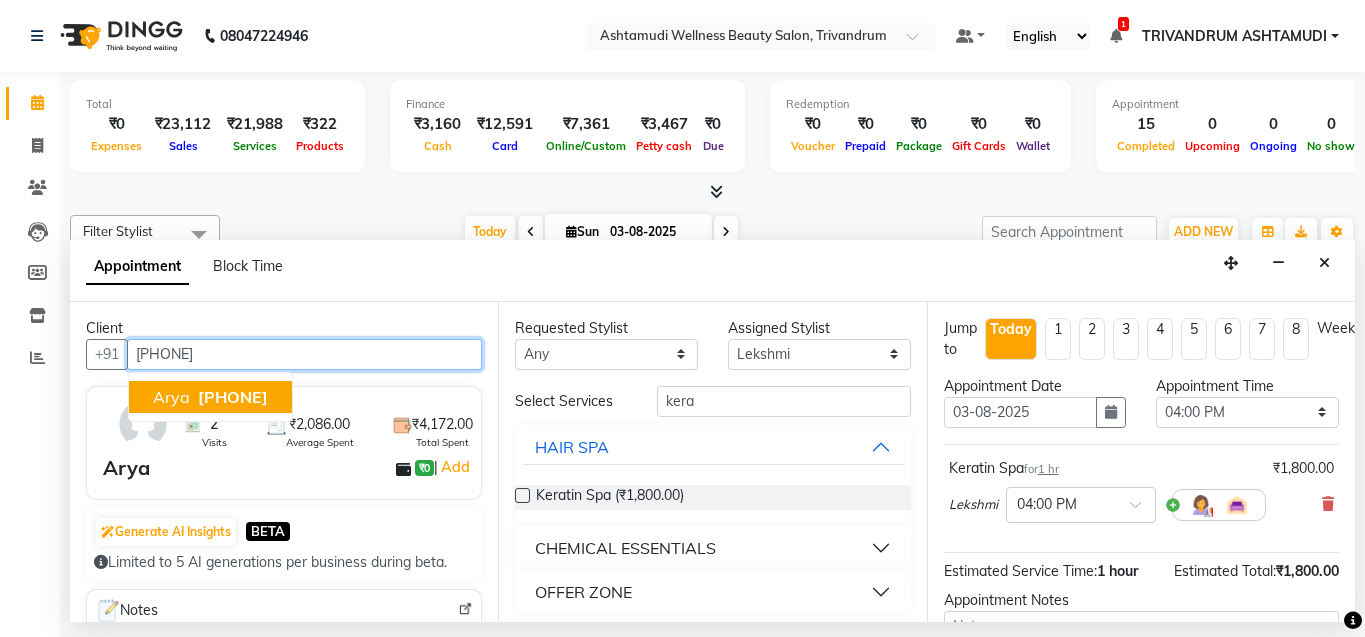 type on "[PHONE]" 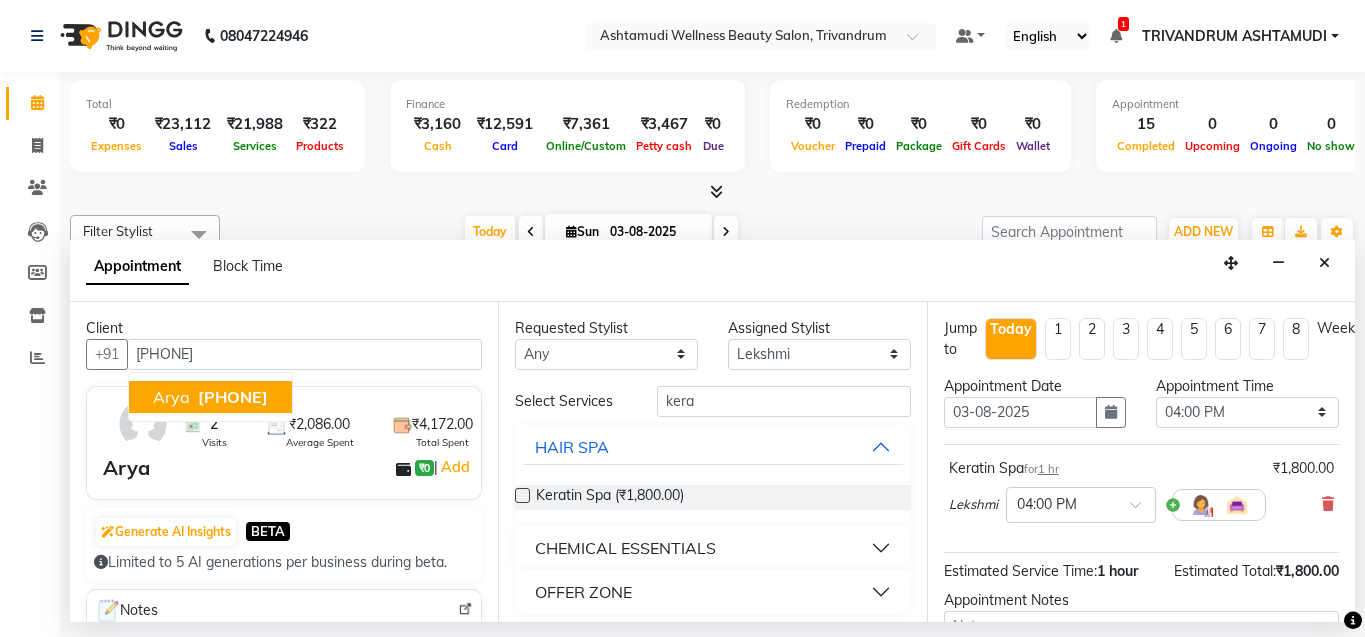 click on "Arya    ₹0  |   Add" at bounding box center (288, 468) 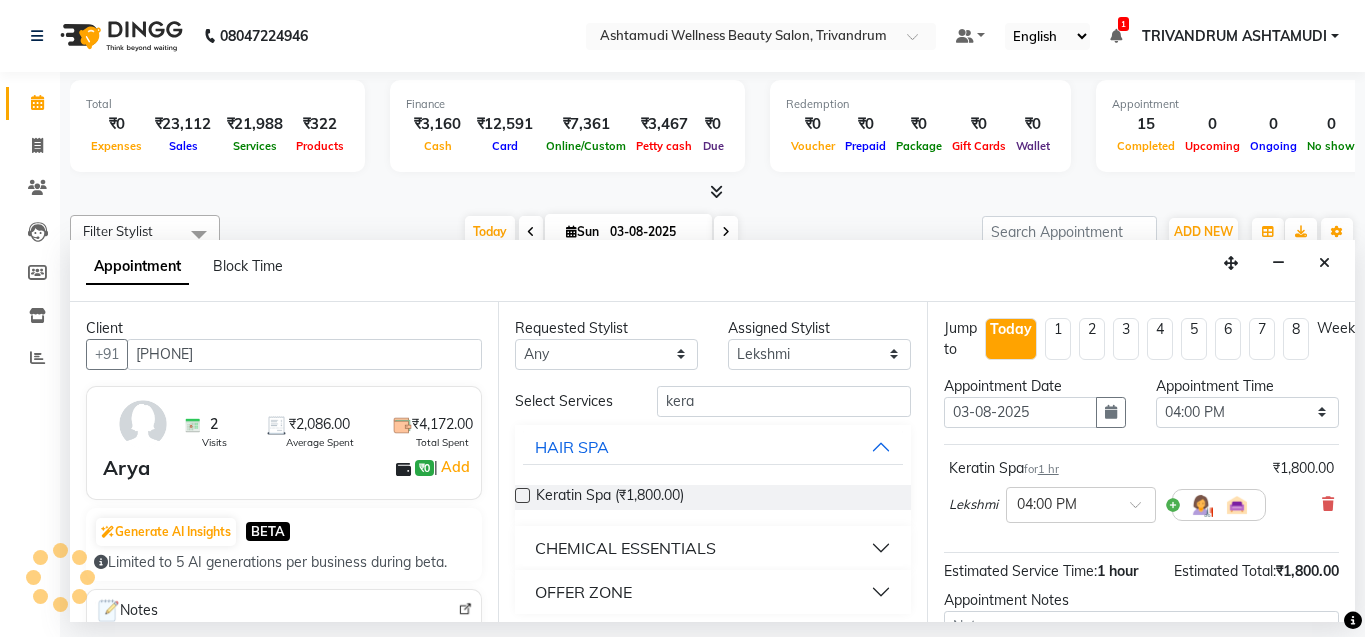 click on "Arya    ₹0  |   Add" at bounding box center (288, 468) 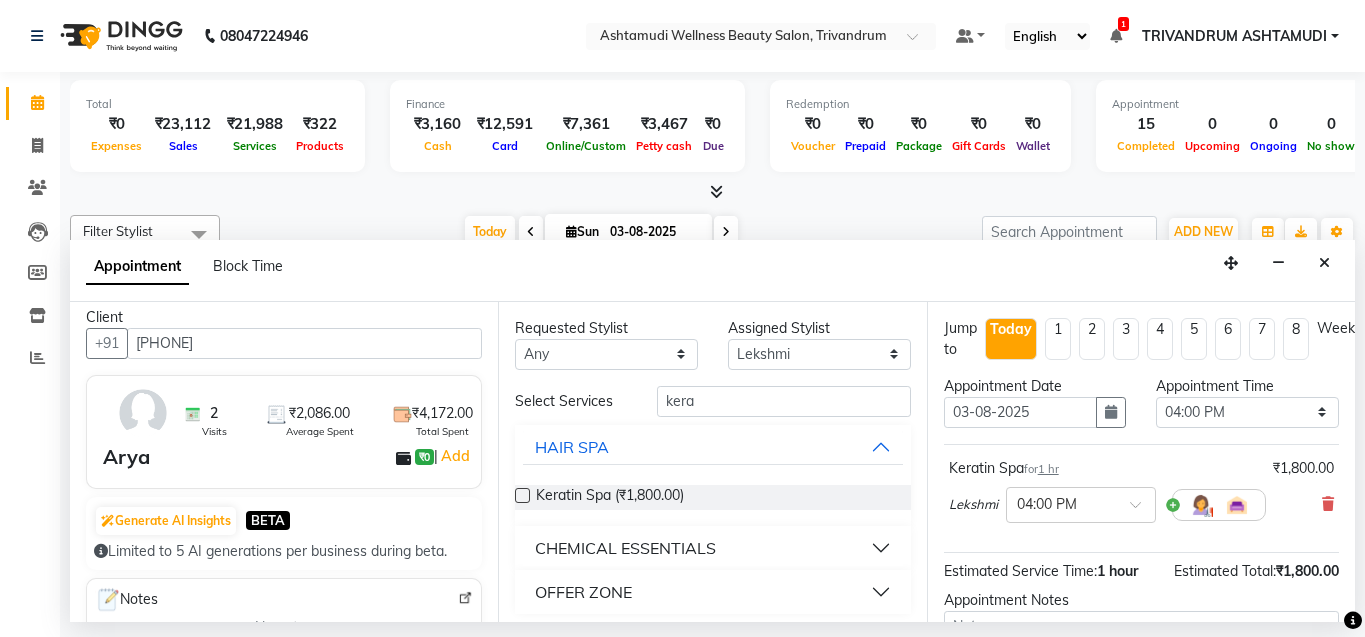 scroll, scrollTop: 0, scrollLeft: 0, axis: both 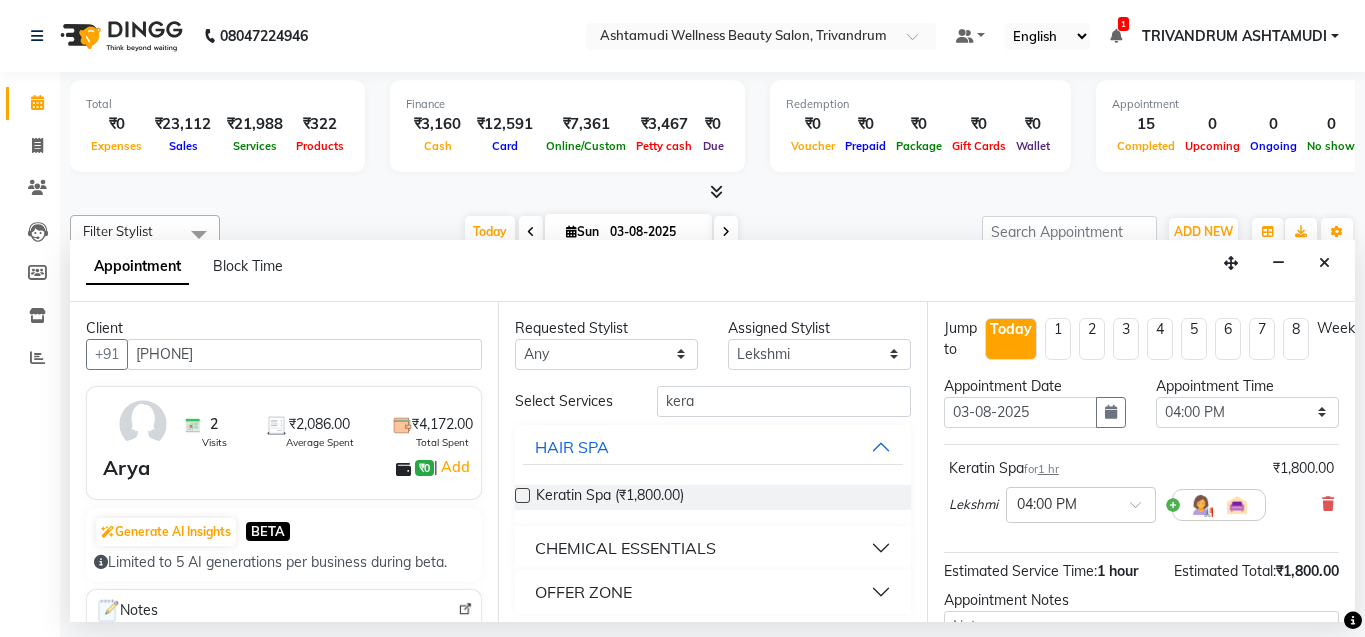 click on "Arya    ₹0  |   Add" at bounding box center (288, 468) 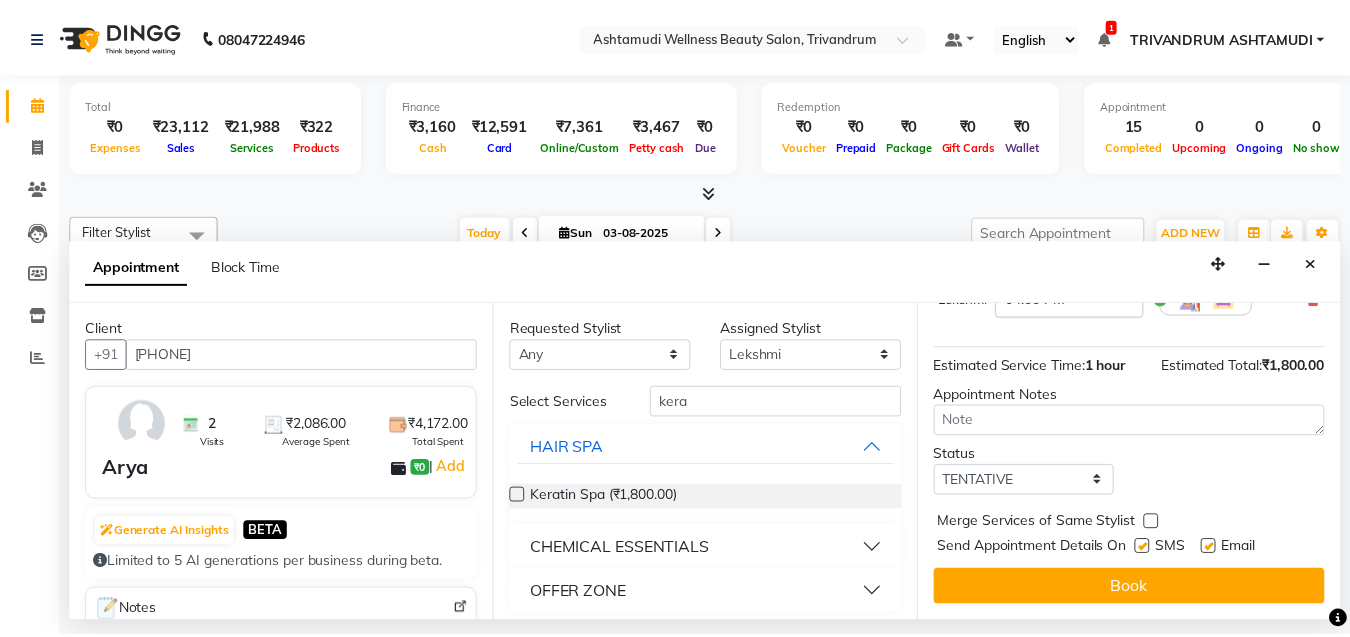 scroll, scrollTop: 221, scrollLeft: 0, axis: vertical 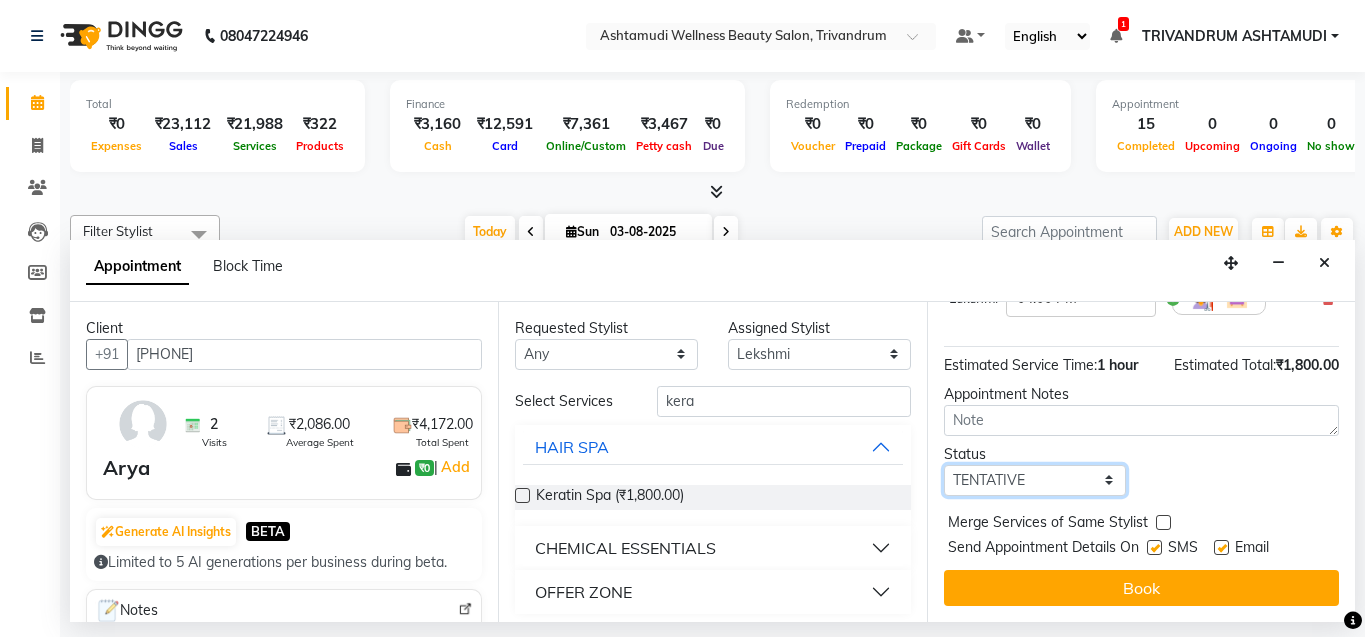 click on "Select TENTATIVE CONFIRM CHECK-IN UPCOMING" at bounding box center [1035, 480] 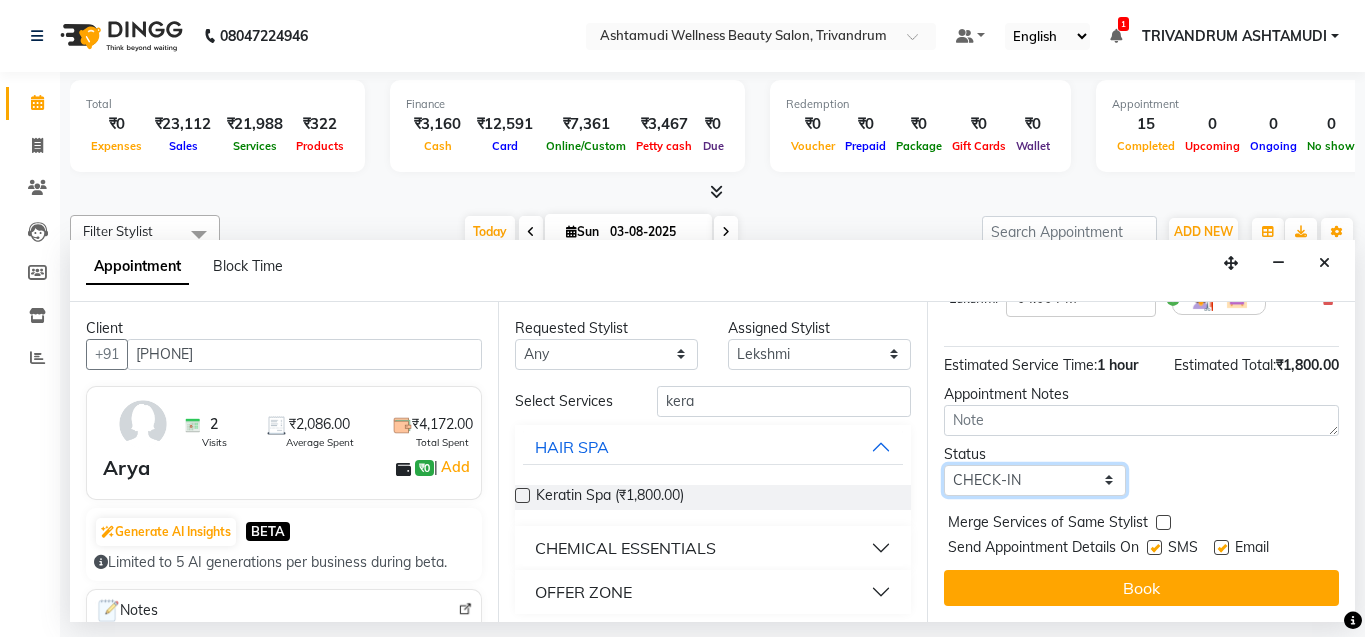 click on "Select TENTATIVE CONFIRM CHECK-IN UPCOMING" at bounding box center [1035, 480] 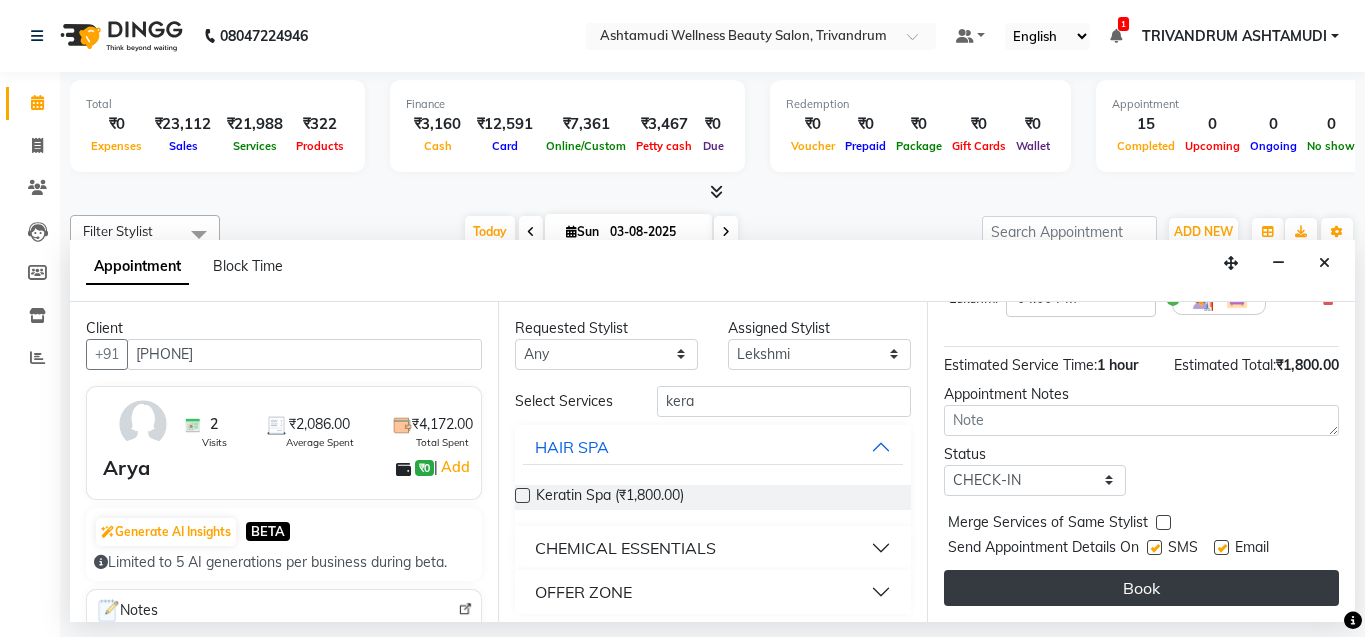 click on "Book" at bounding box center [1141, 588] 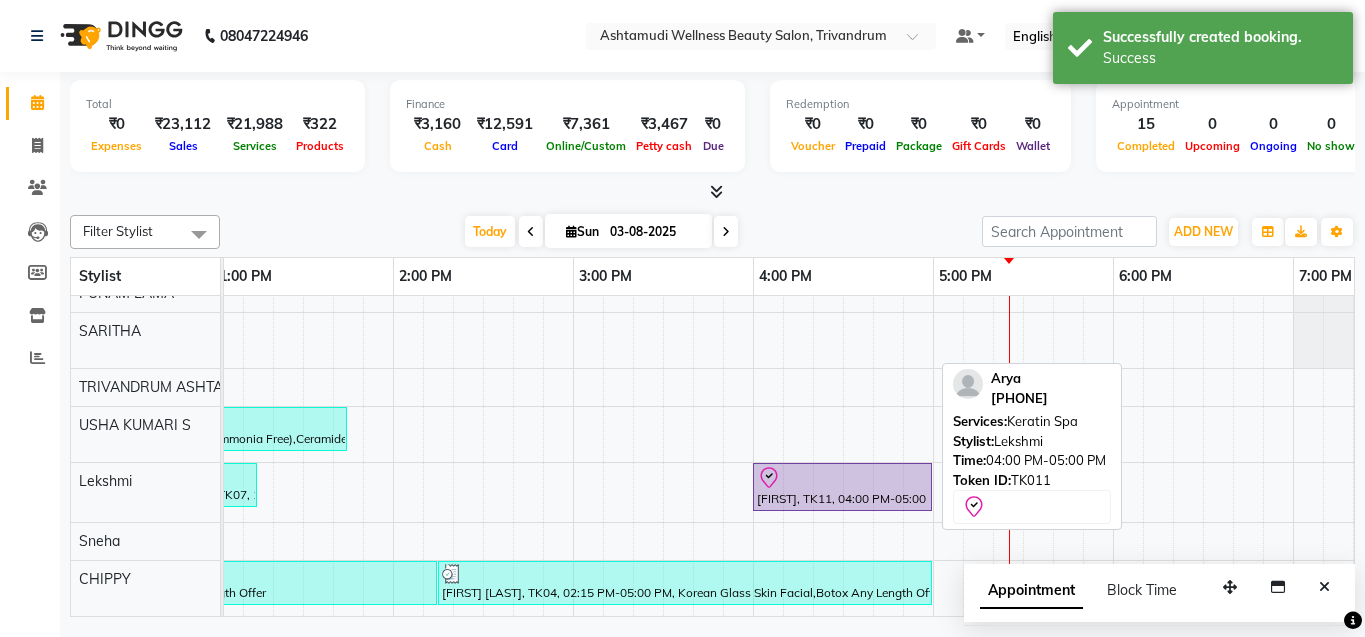 click on "[FIRST], TK11, 04:00 PM-05:00 PM, Keratin Spa" at bounding box center [842, 487] 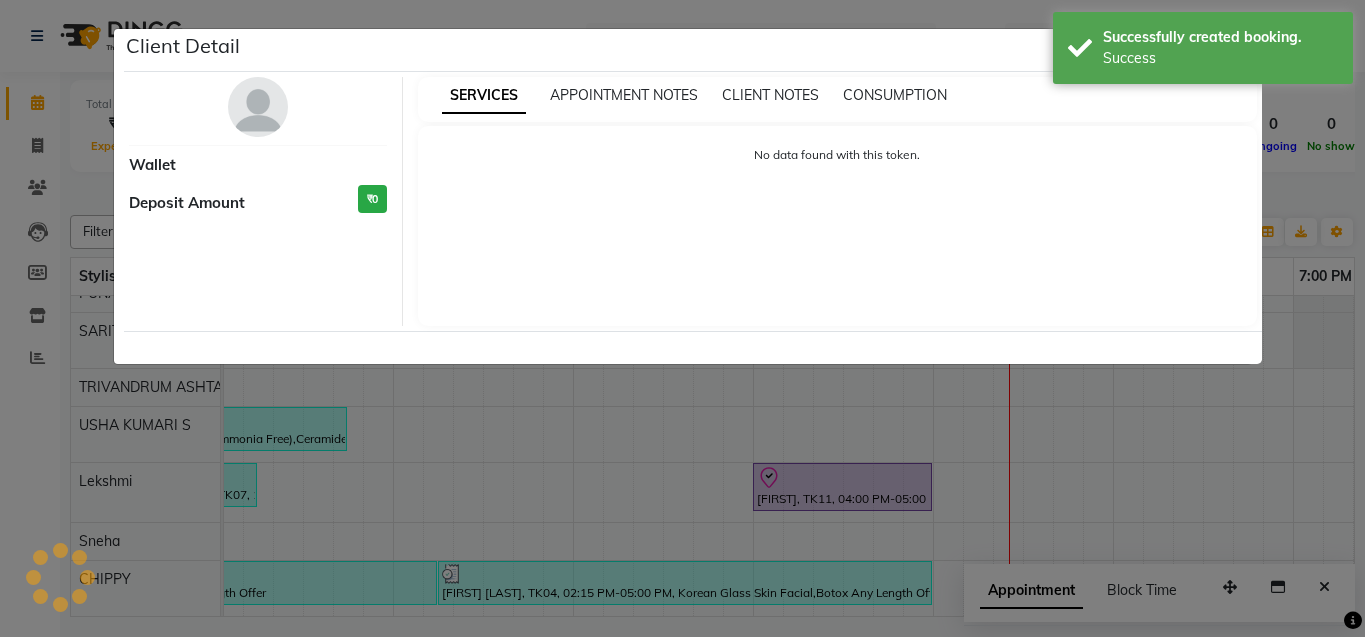 select on "8" 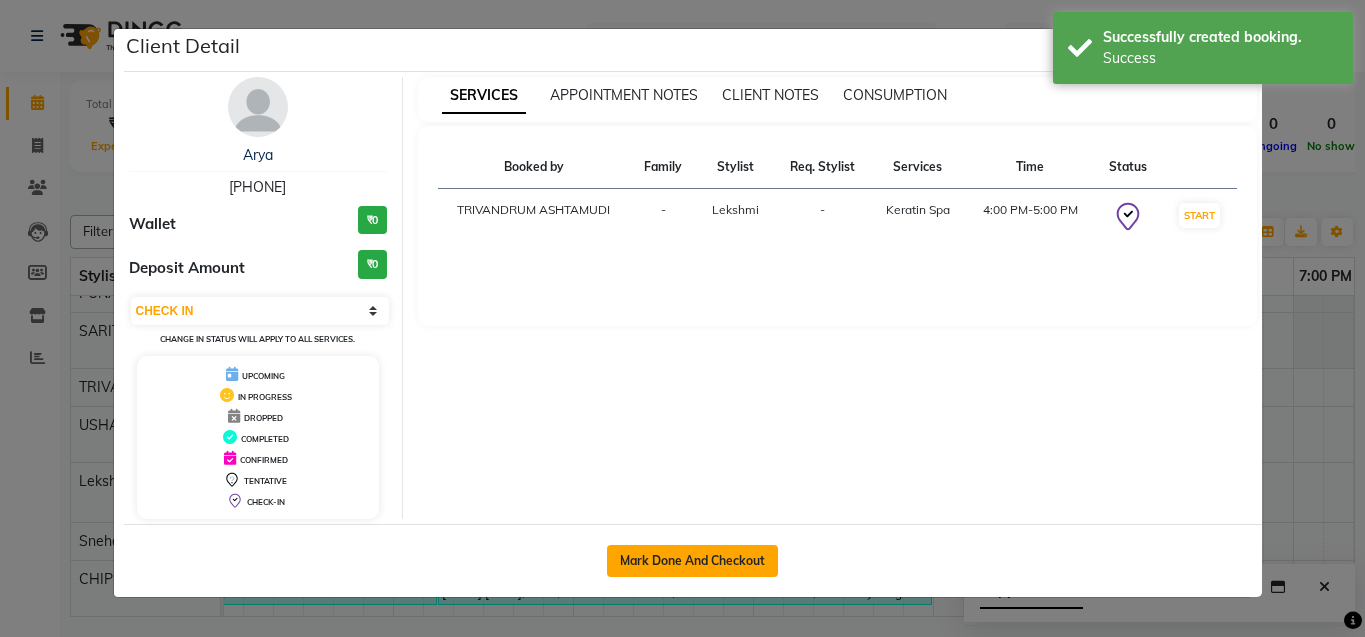click on "Mark Done And Checkout" 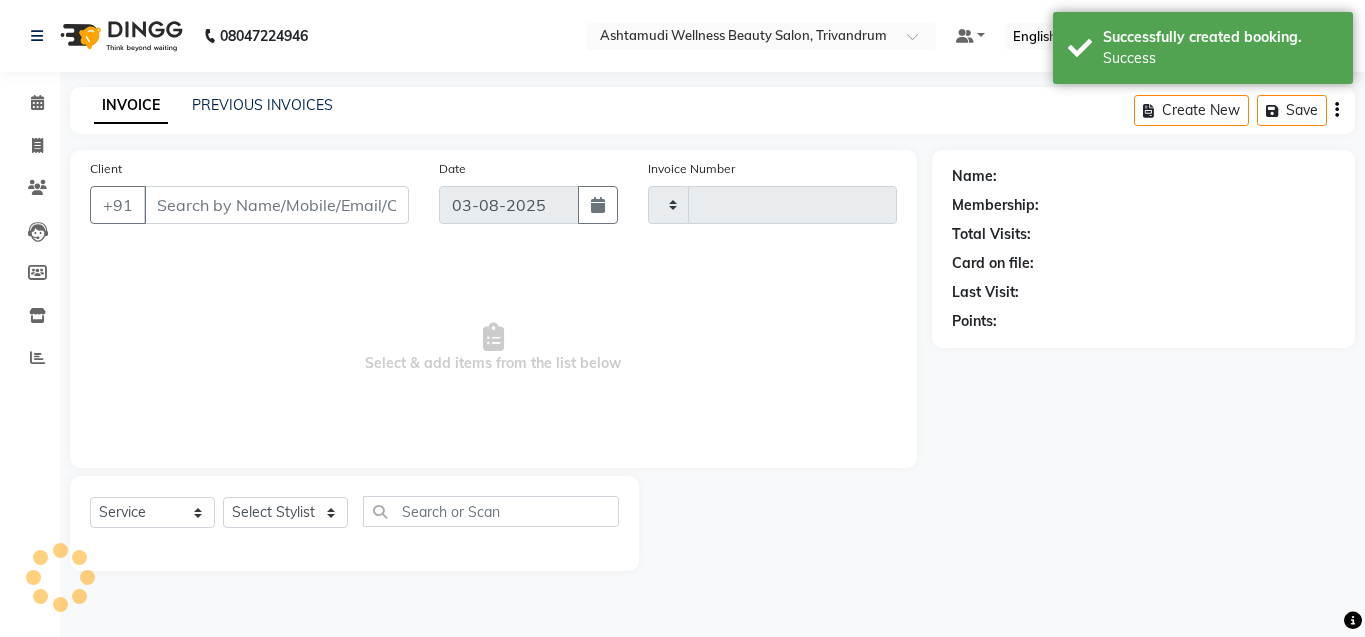 type on "2430" 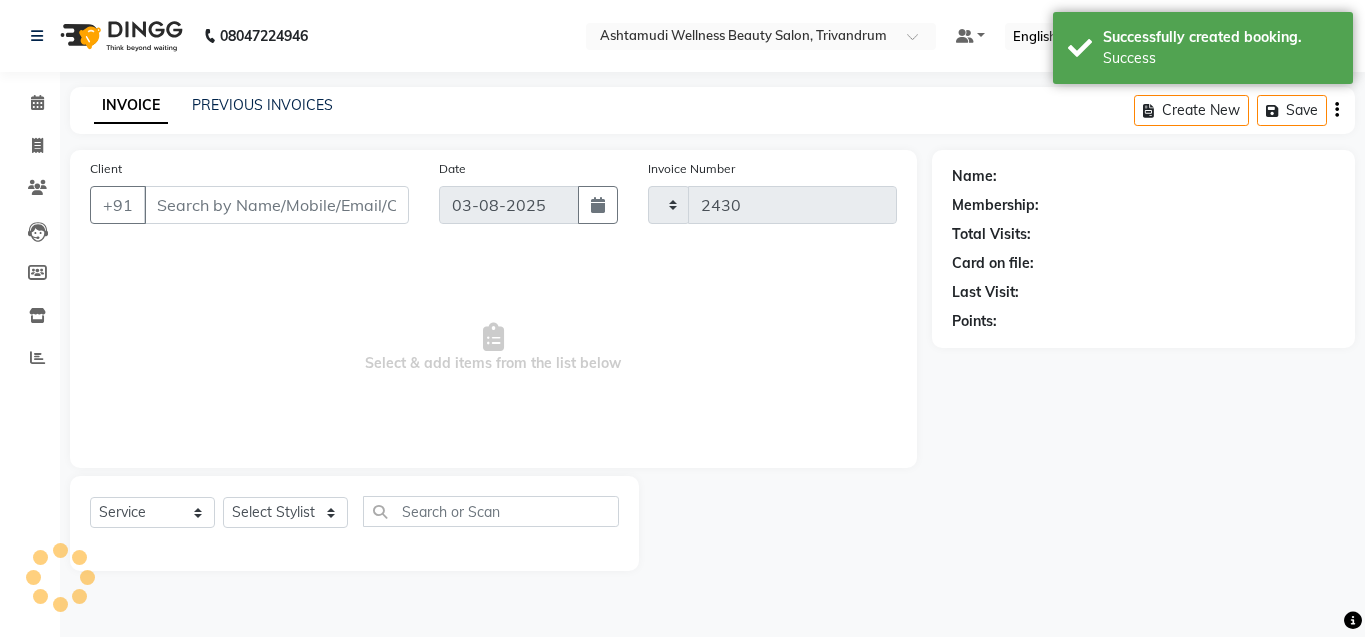 select on "4636" 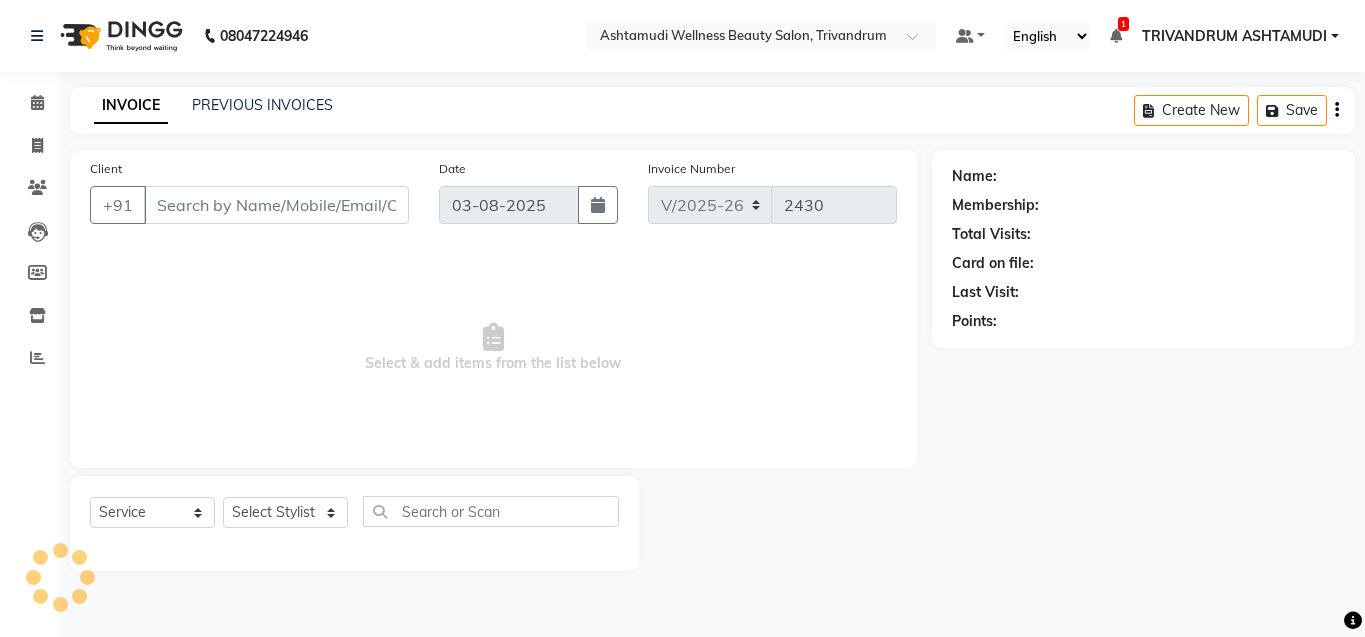 type on "[PHONE]" 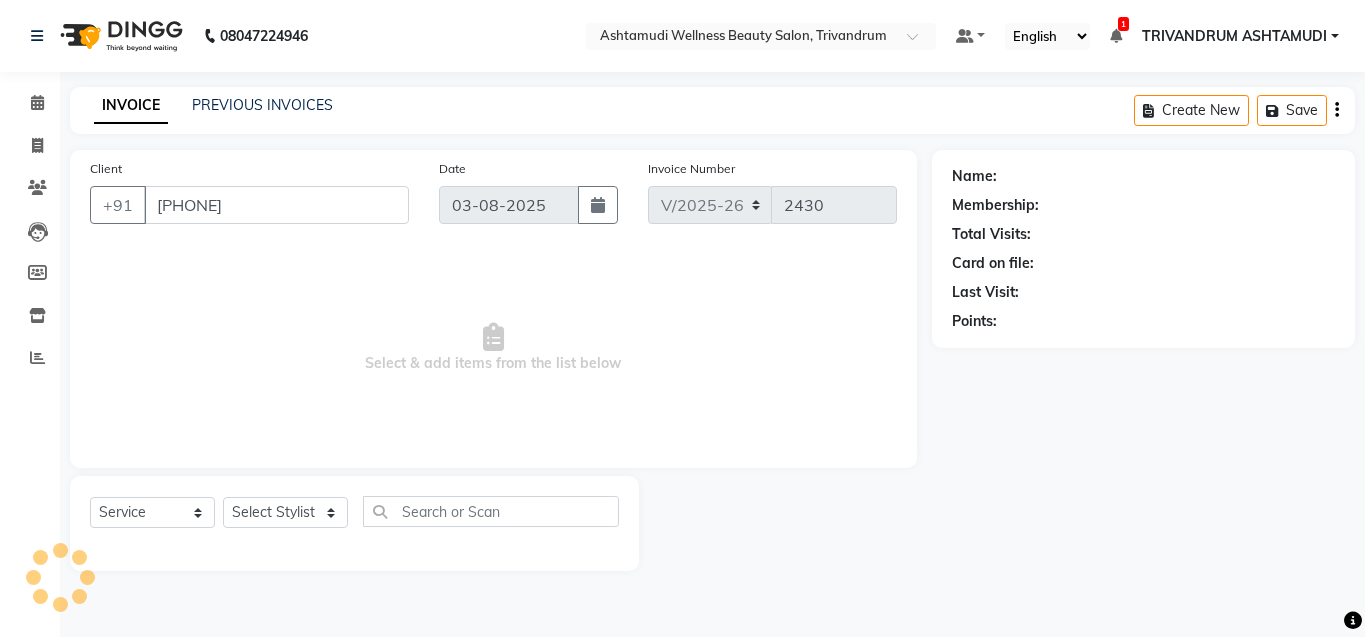 select on "72435" 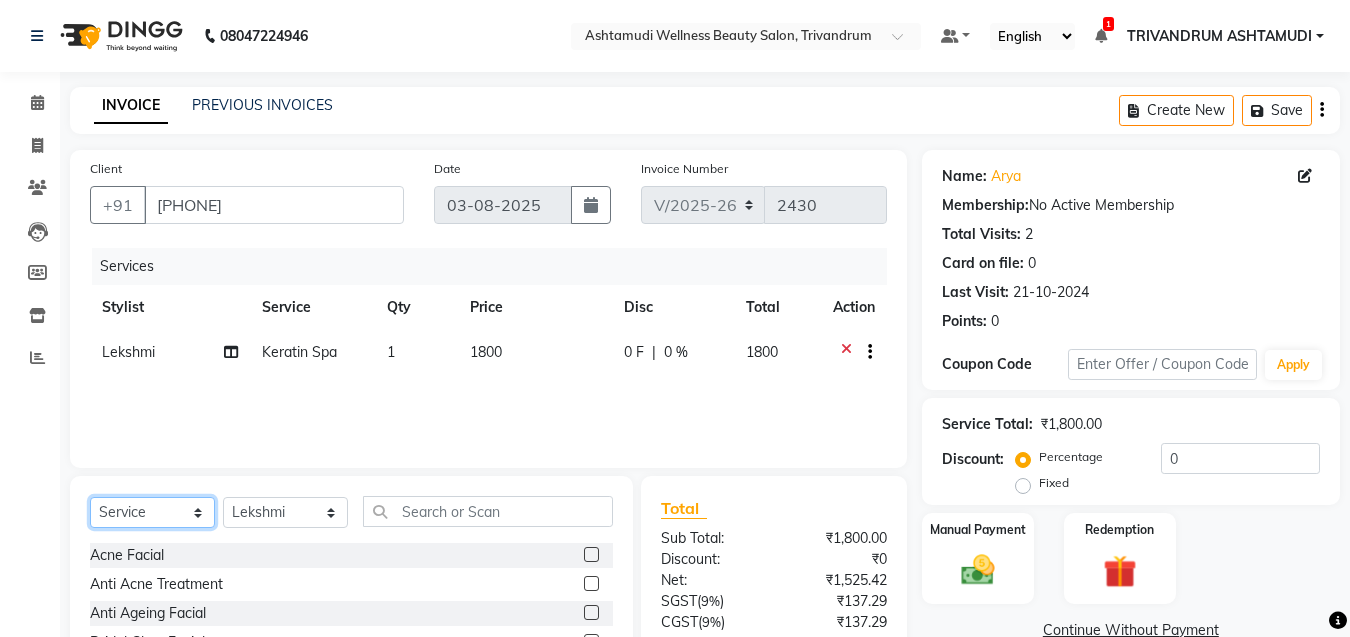 click on "Select  Service  Product  Membership  Package Voucher Prepaid Gift Card" 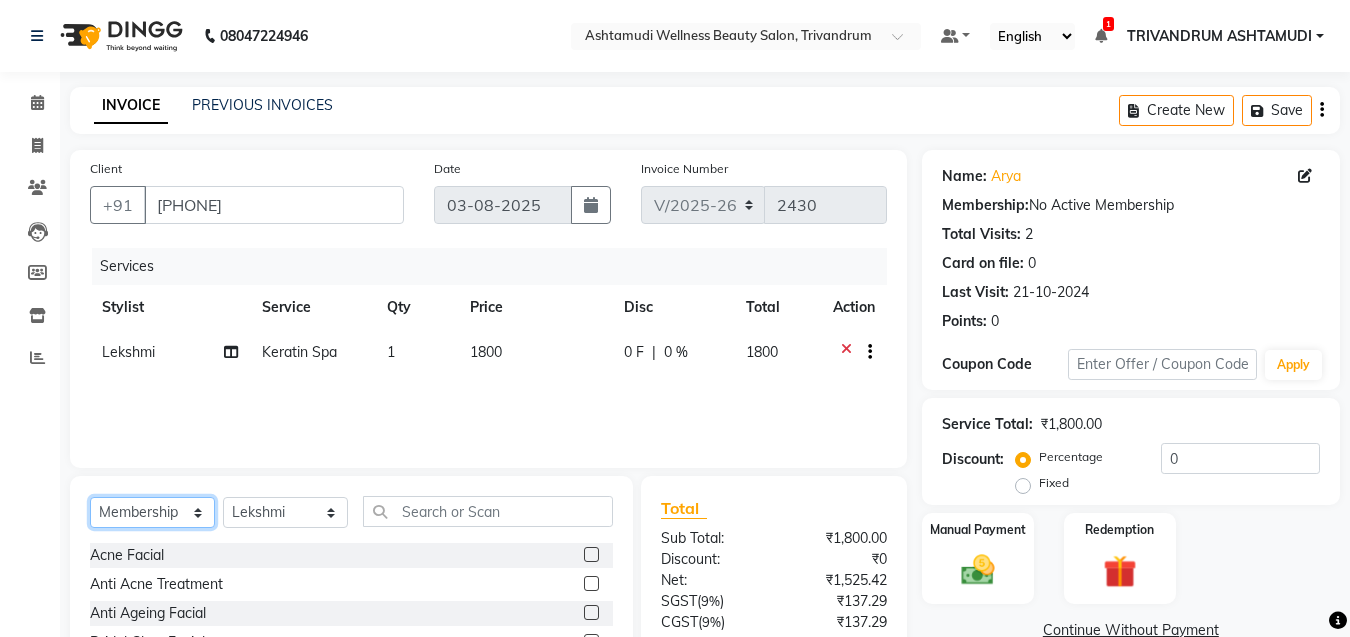 click on "Select  Service  Product  Membership  Package Voucher Prepaid Gift Card" 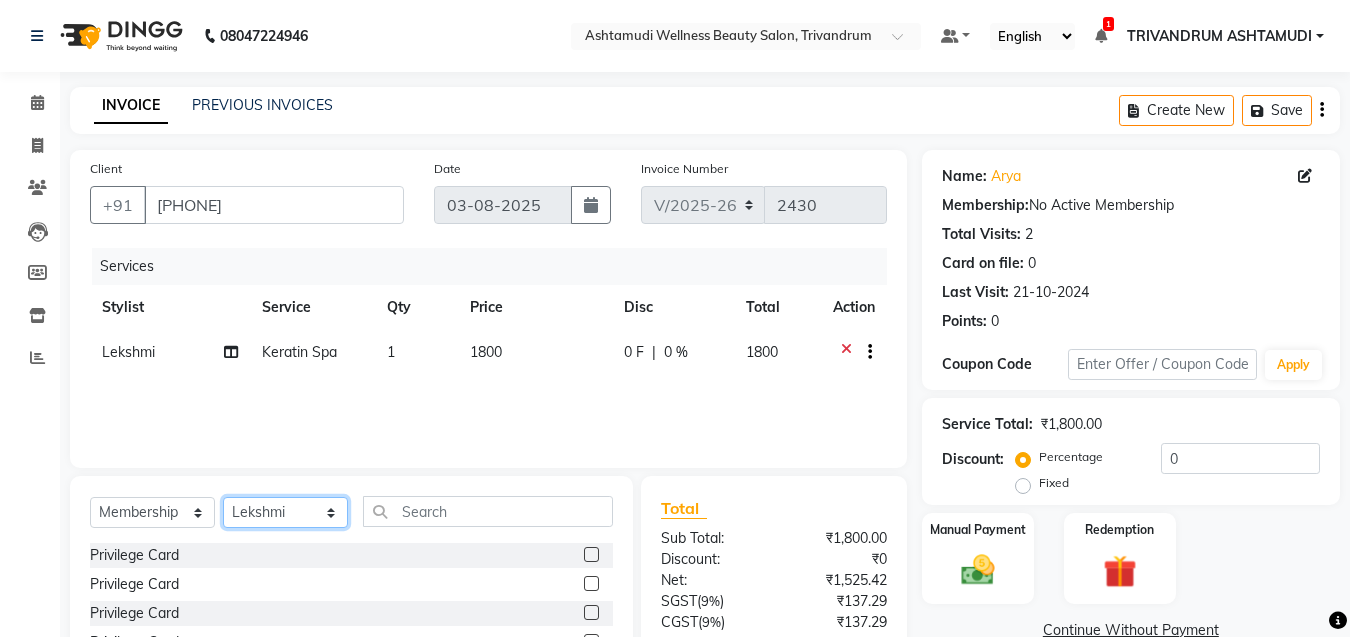 click on "Select Stylist [FIRST] [LAST] CHIPPY DHANYA D INDU GURUNG KARTHIKA Lekshmi MANJUSHA PUNAM LAMA SARITHA SIMI Sneha TRIVANDRUM ASHTAMUDI USHA KUMARI S" 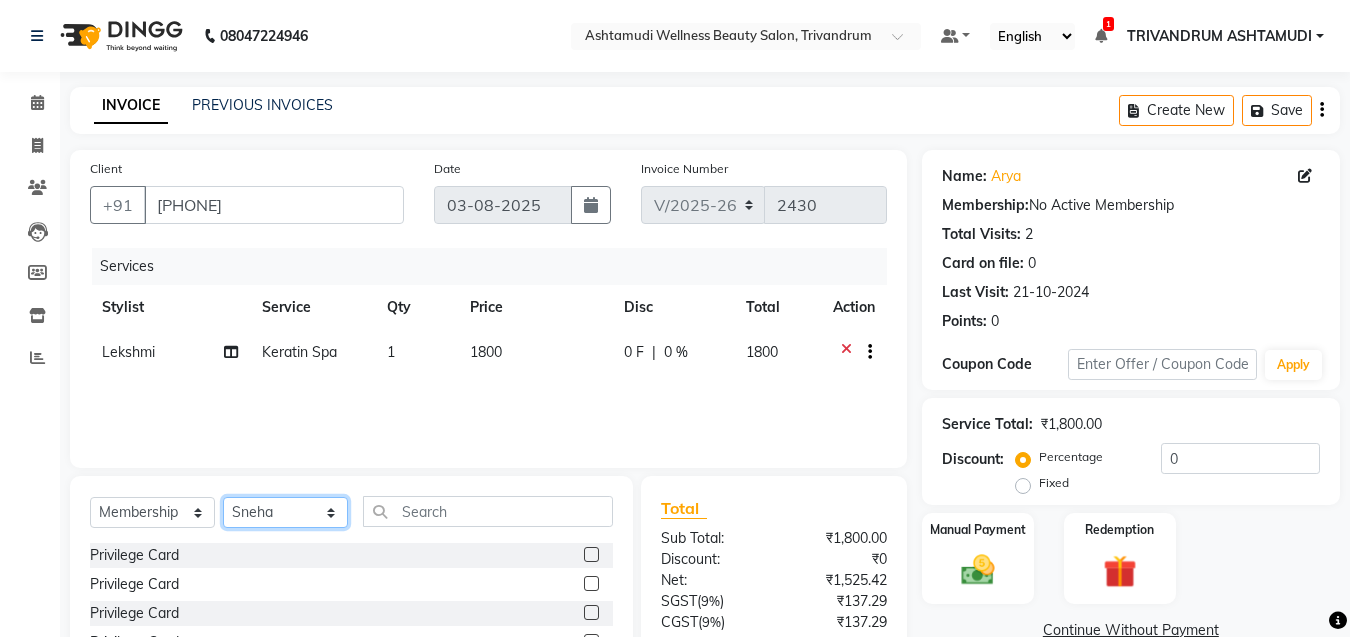 click on "Select Stylist [FIRST] [LAST] CHIPPY DHANYA D INDU GURUNG KARTHIKA Lekshmi MANJUSHA PUNAM LAMA SARITHA SIMI Sneha TRIVANDRUM ASHTAMUDI USHA KUMARI S" 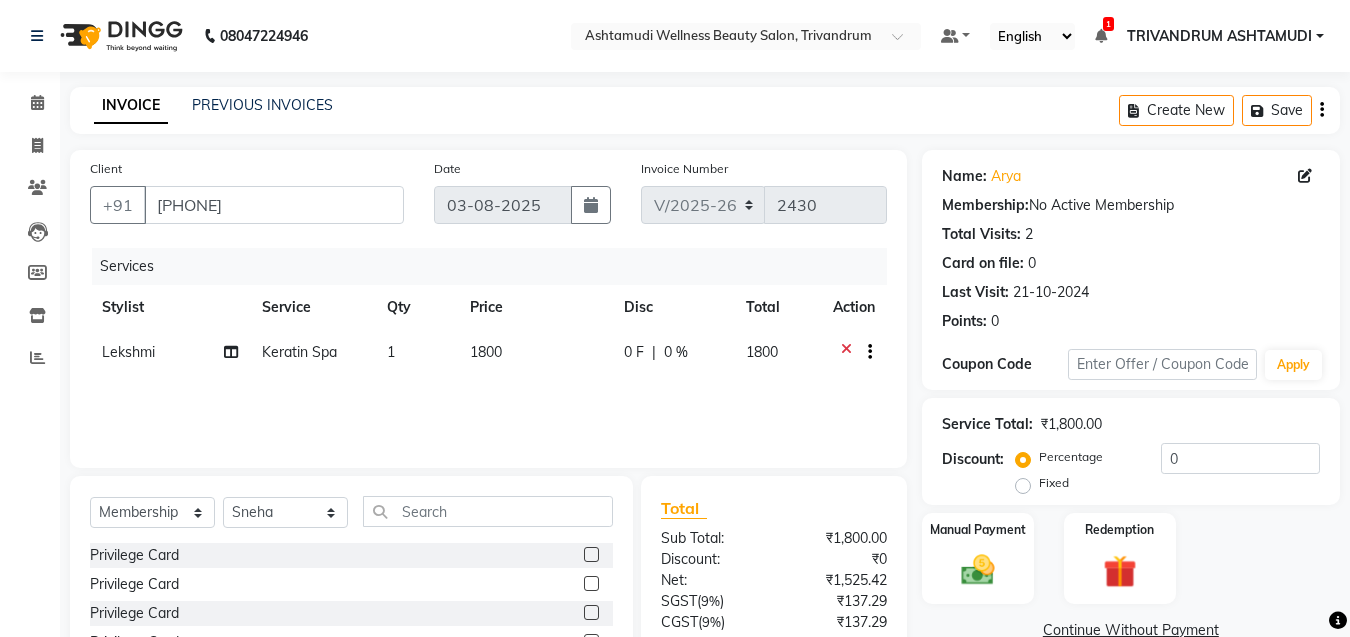 click 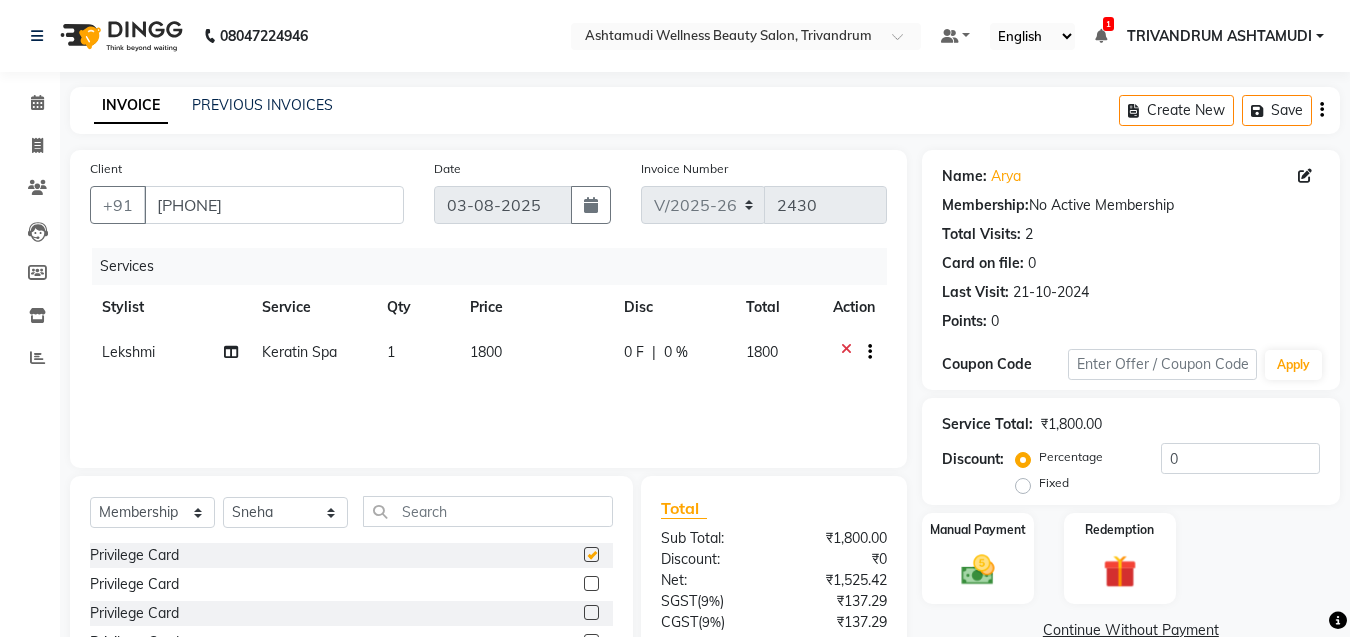 select on "select" 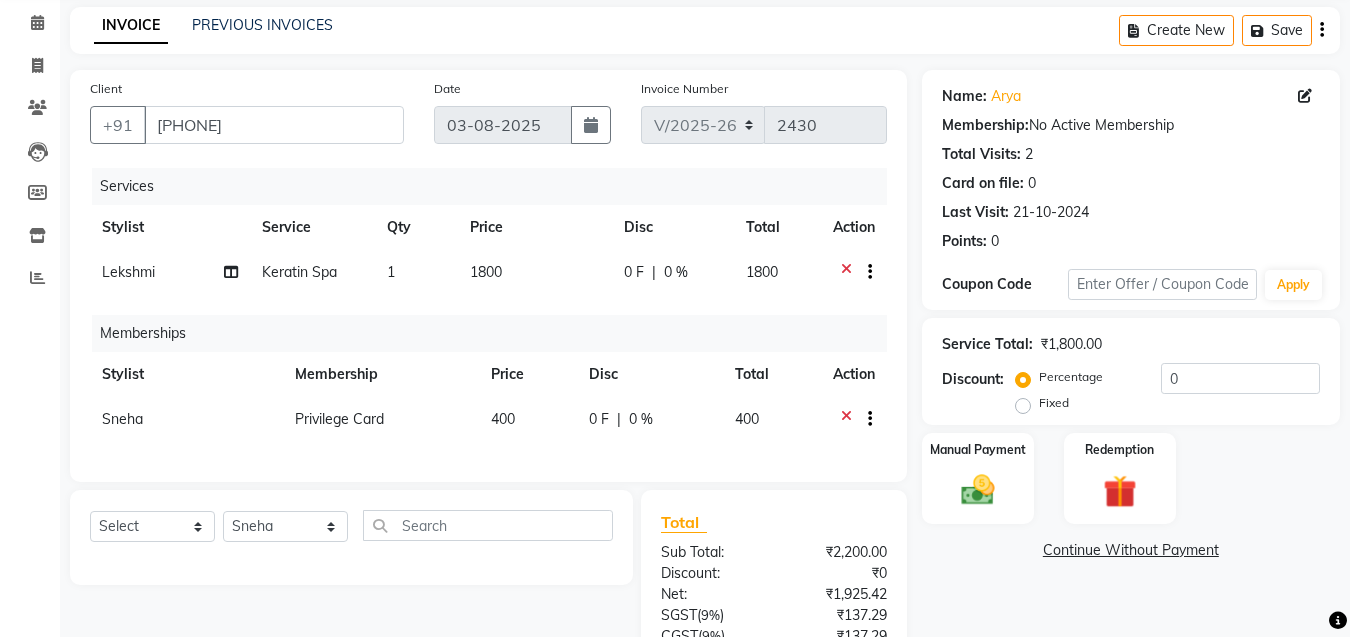 scroll, scrollTop: 200, scrollLeft: 0, axis: vertical 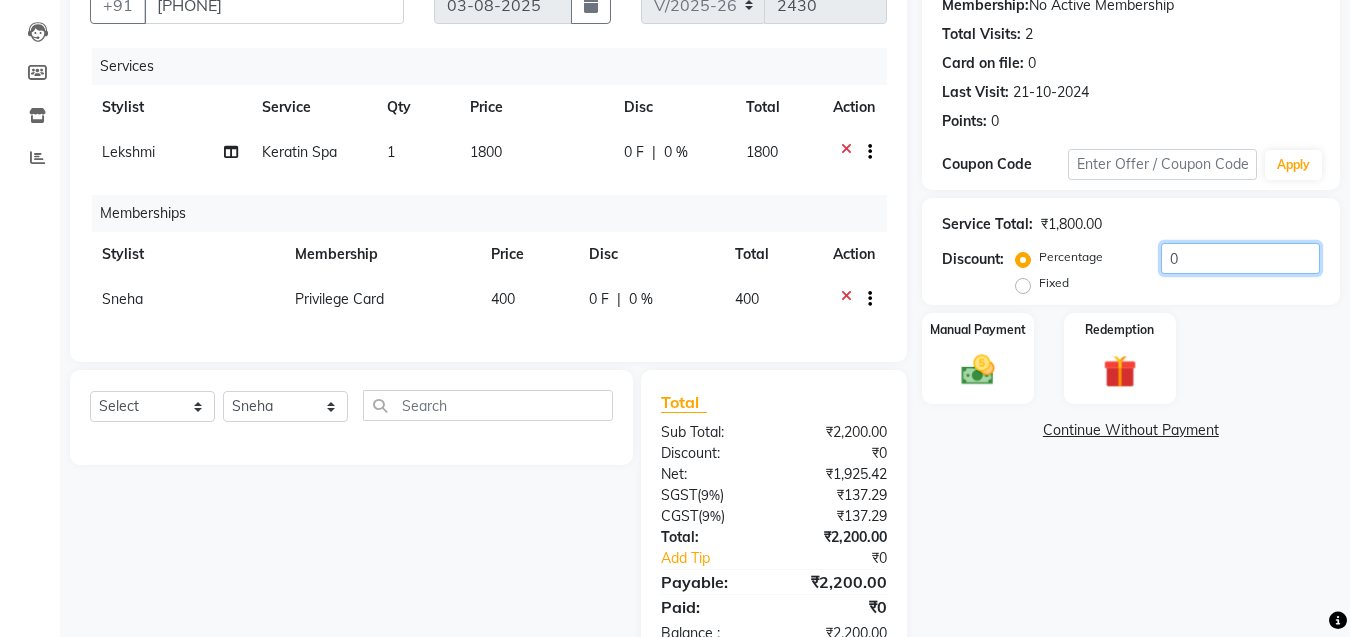 drag, startPoint x: 1188, startPoint y: 252, endPoint x: 1082, endPoint y: 275, distance: 108.46658 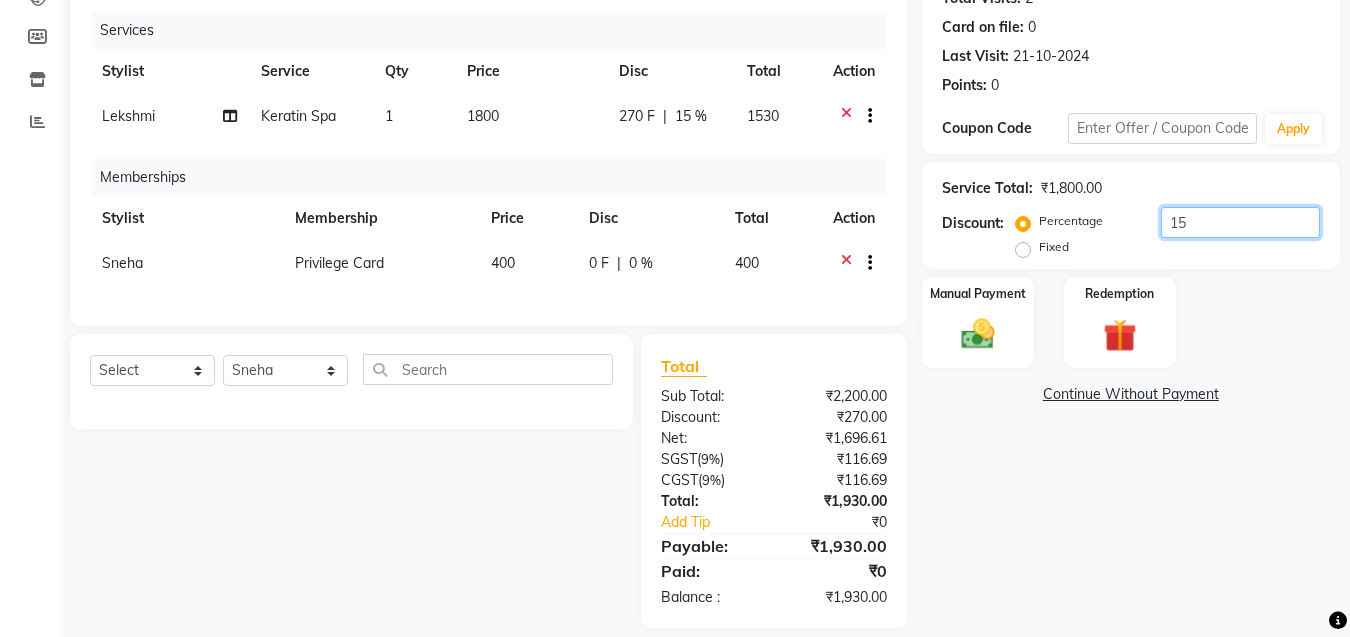 scroll, scrollTop: 272, scrollLeft: 0, axis: vertical 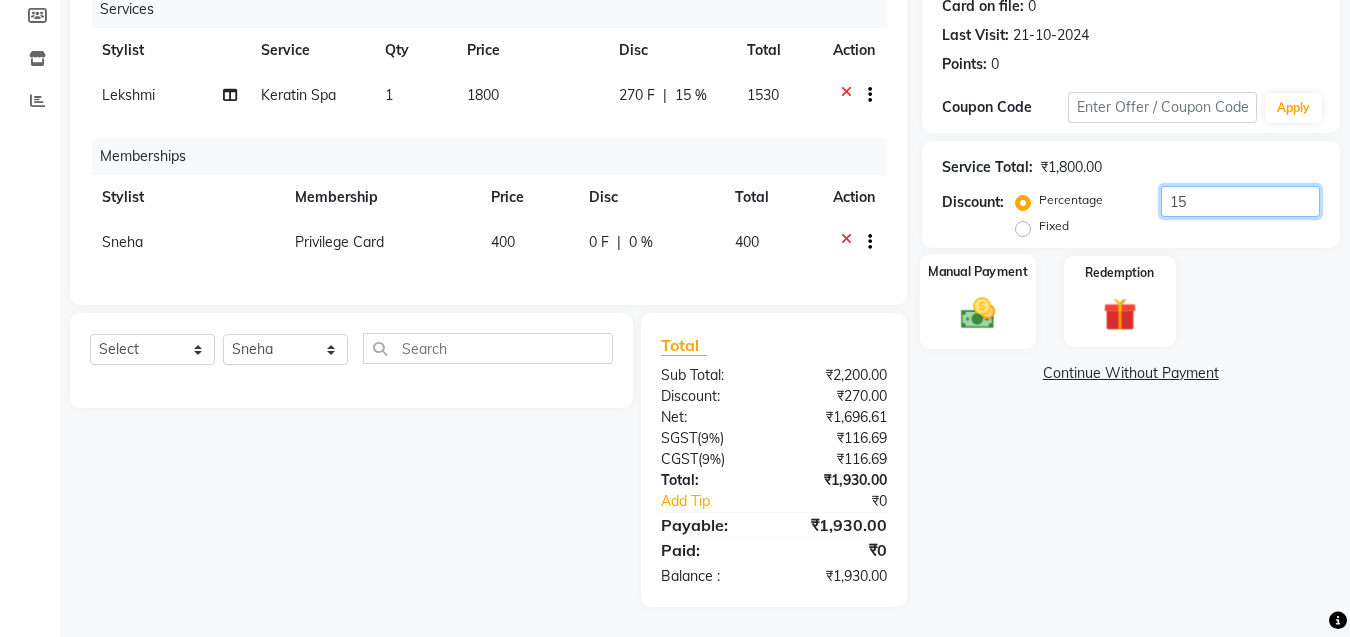 type on "15" 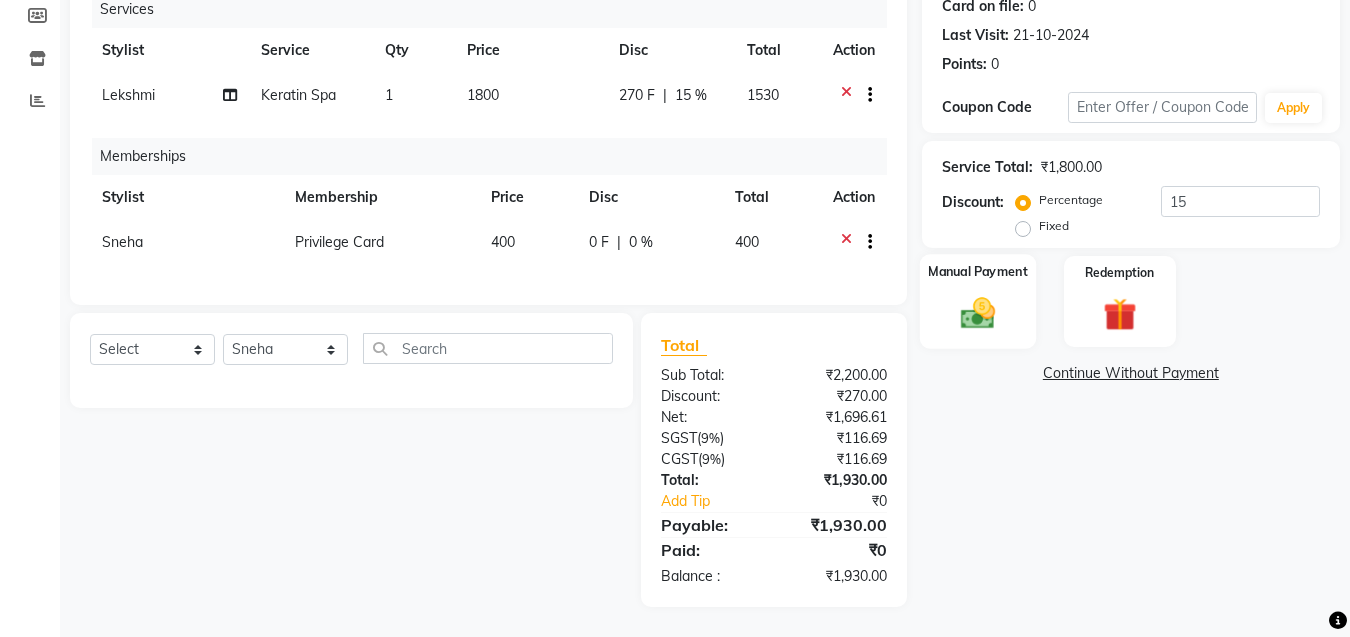 click 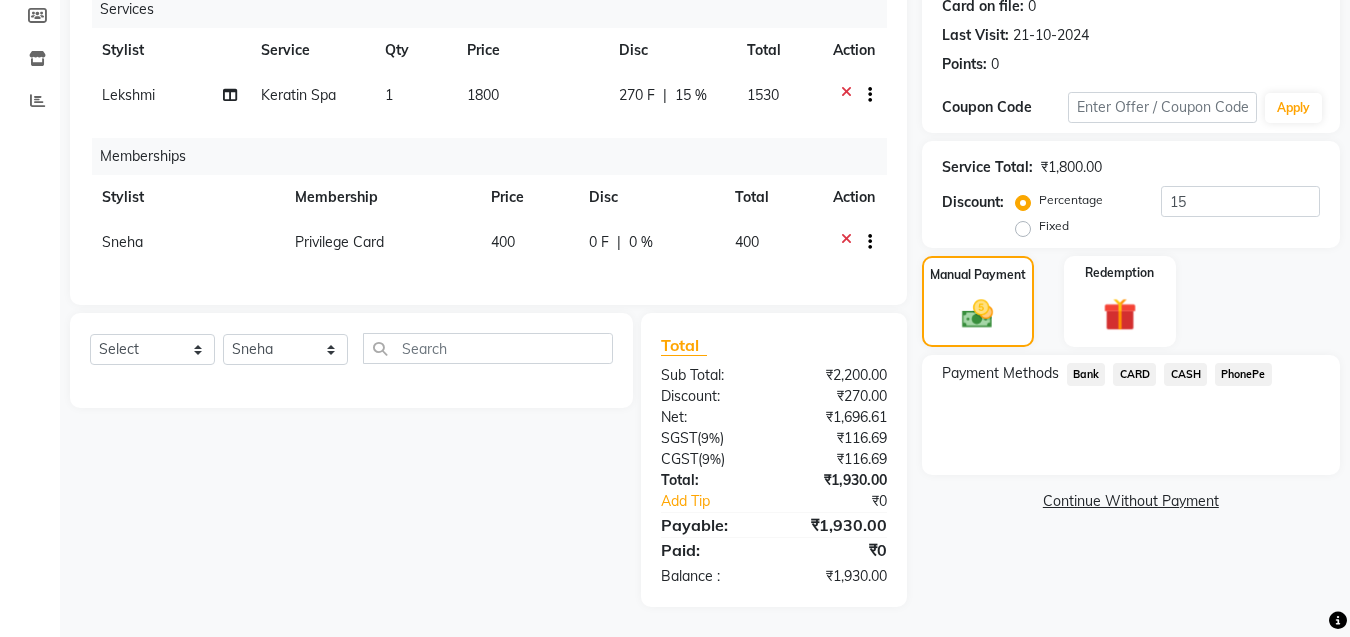 click on "CARD" 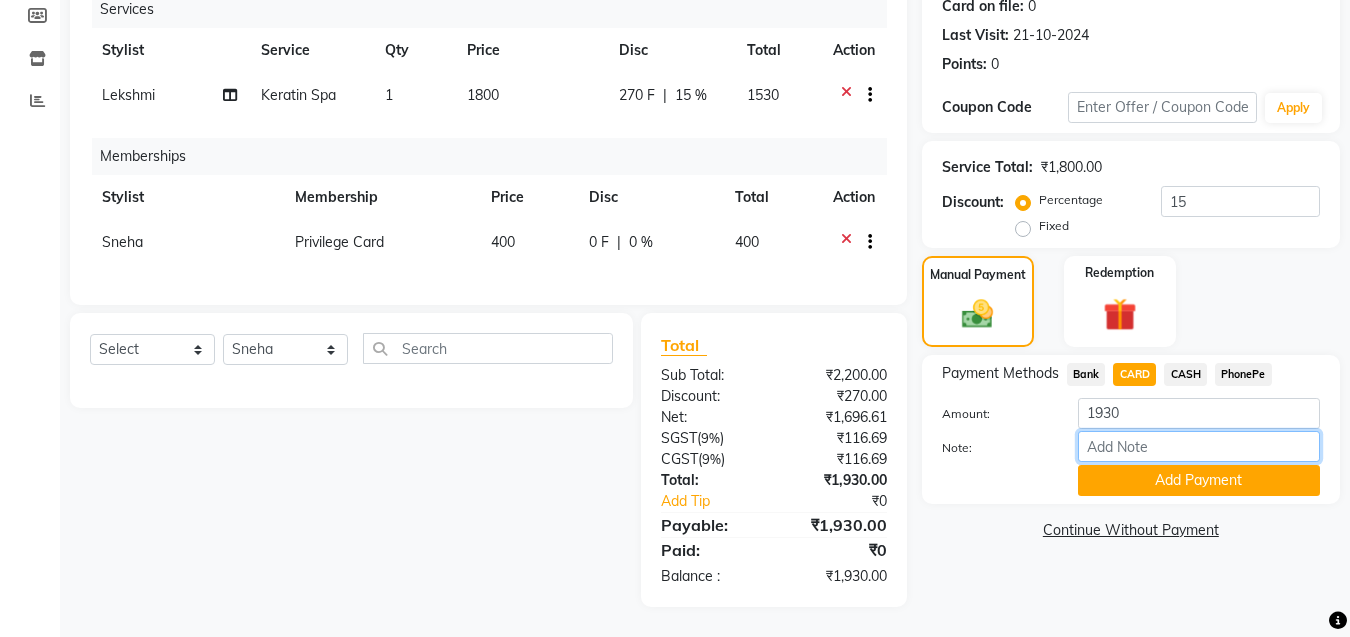 click on "Note:" at bounding box center [1199, 446] 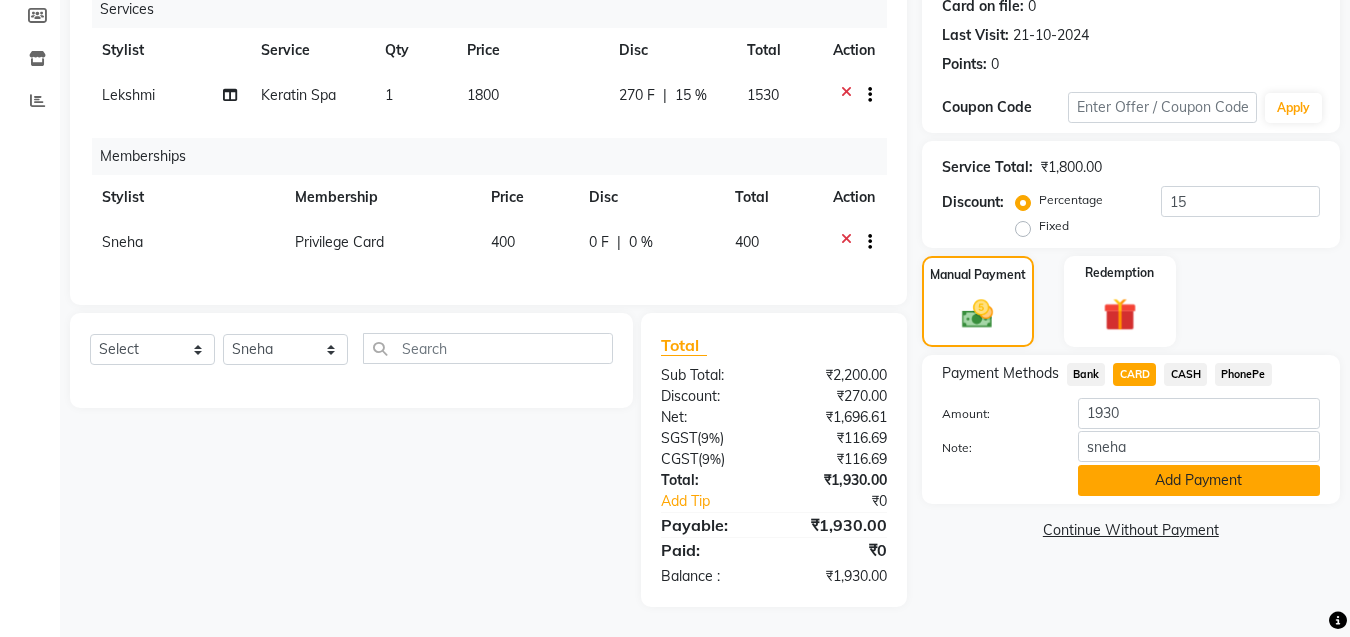 click on "Add Payment" 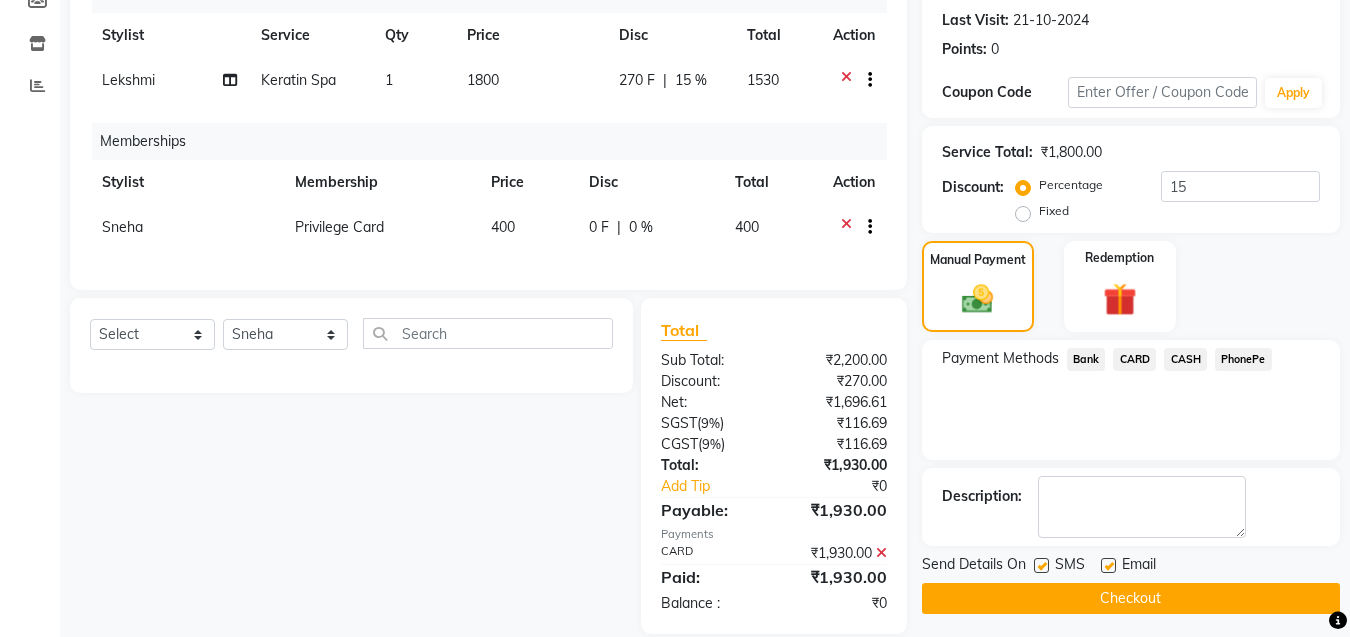 click on "Checkout" 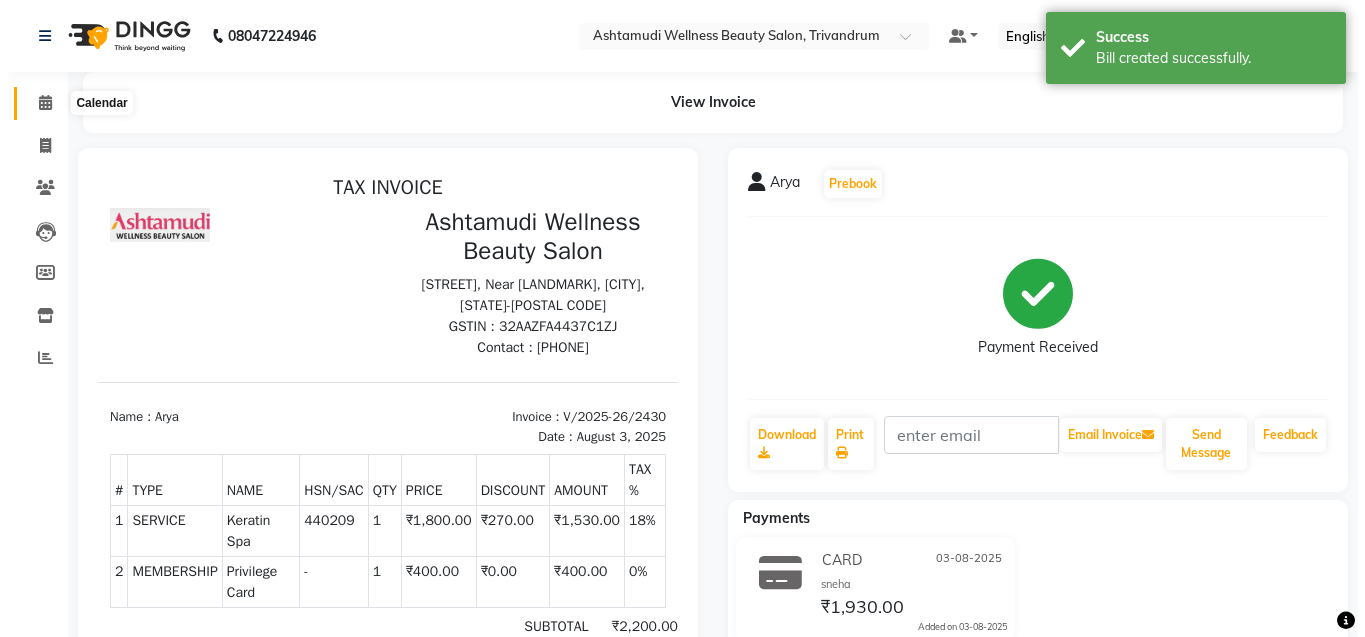 scroll, scrollTop: 0, scrollLeft: 0, axis: both 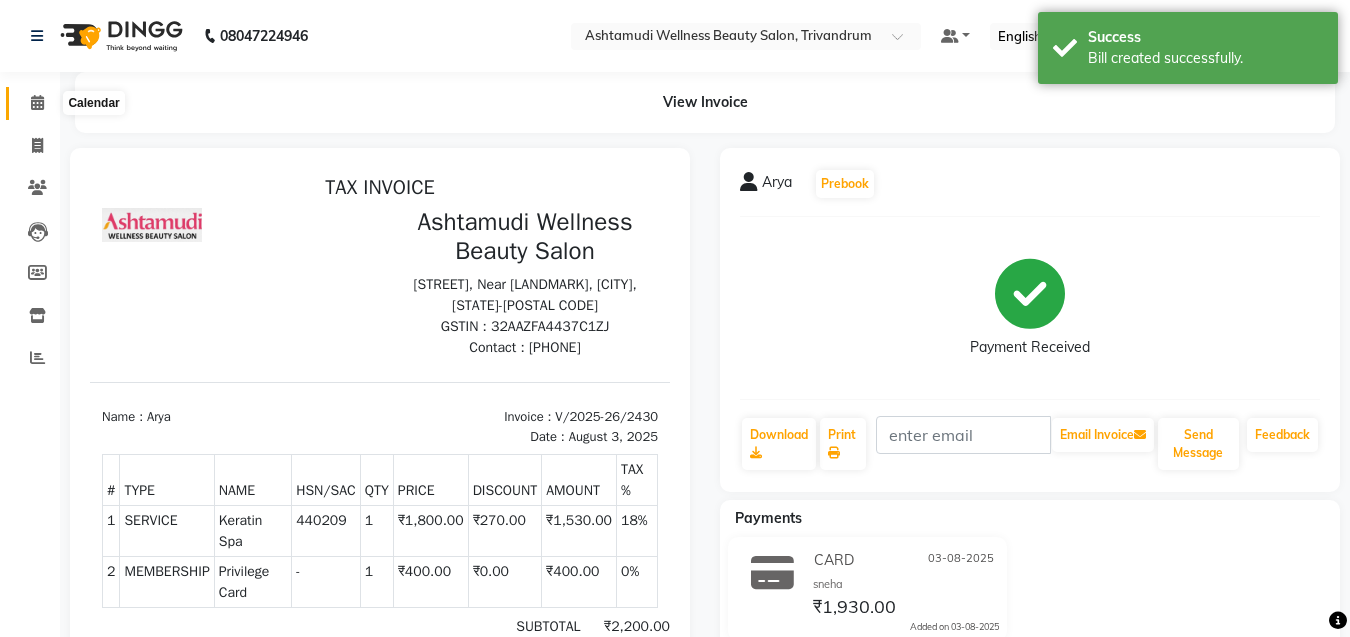 click 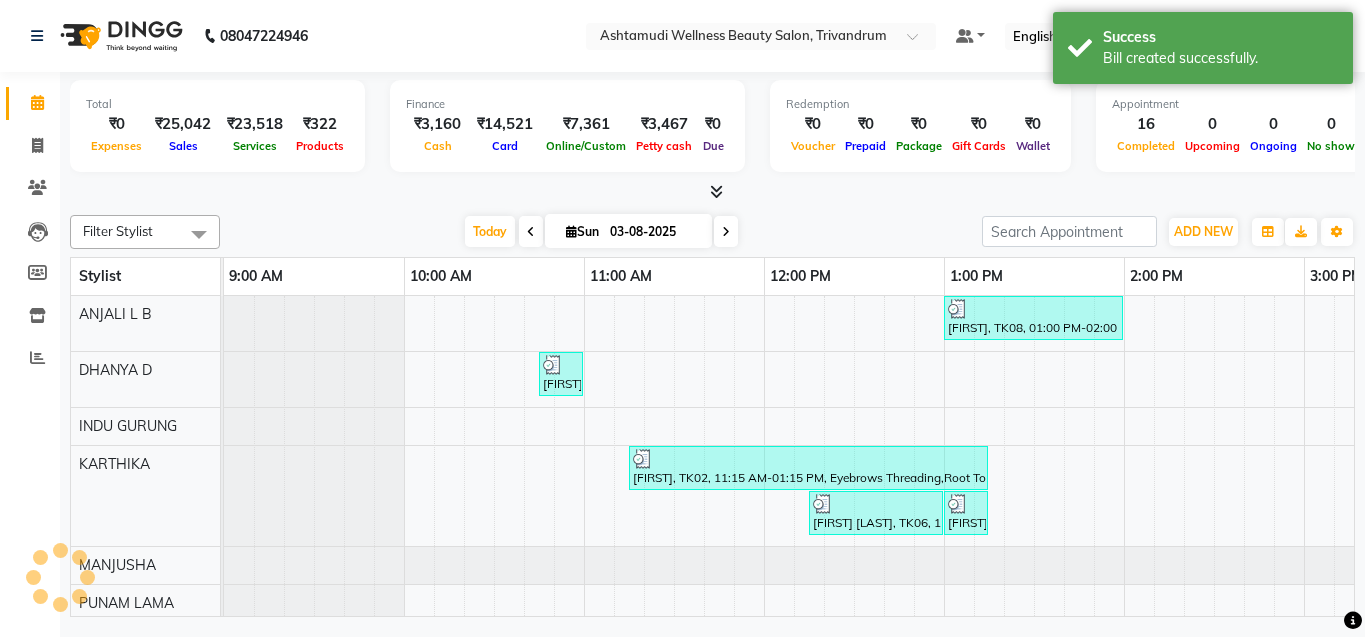 scroll, scrollTop: 0, scrollLeft: 0, axis: both 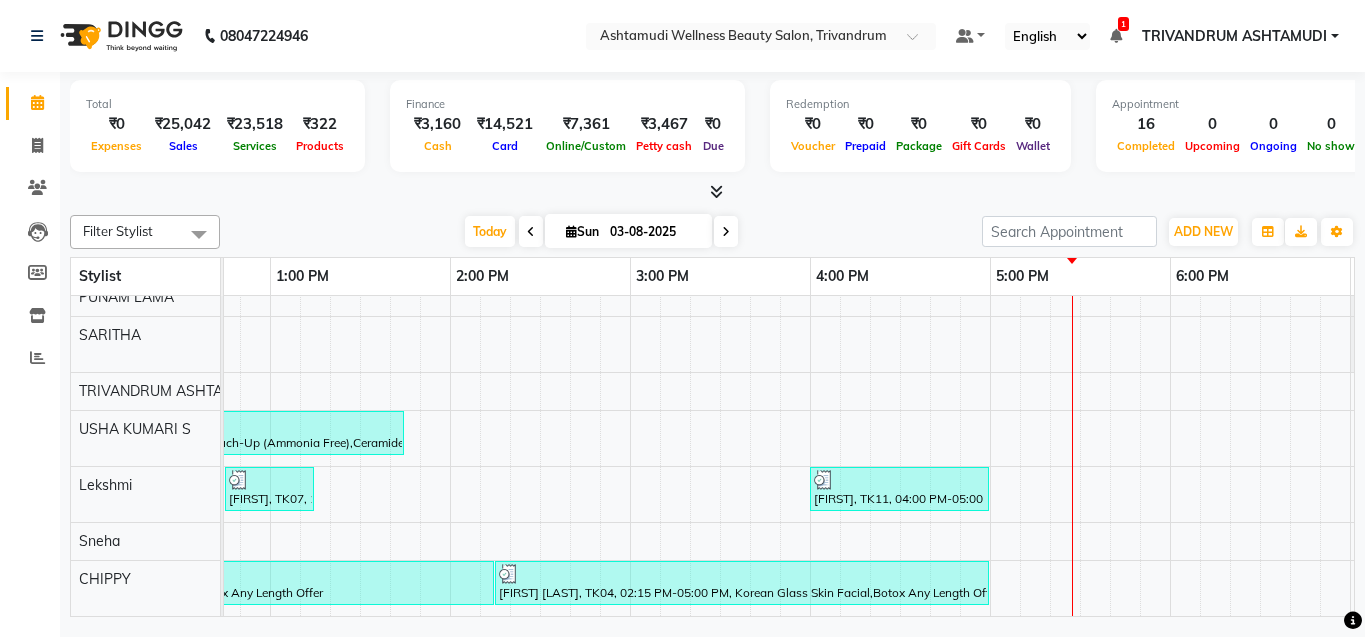 click on "Total  ₹0  Expenses ₹25,042  Sales ₹23,518  Services ₹322  Products Finance  ₹3,160  Cash ₹14,521  Card ₹7,361  Online/Custom ₹3,467 Petty cash ₹0 Due  Redemption  ₹0 Voucher ₹0 Prepaid ₹0 Package ₹0  Gift Cards ₹0  Wallet  Appointment  16 Completed 0 Upcoming 0 Ongoing 0 No show  Other sales  ₹0  Packages ₹1,200  Memberships ₹0  Vouchers ₹0  Prepaids ₹0  Gift Cards" at bounding box center (712, 129) 